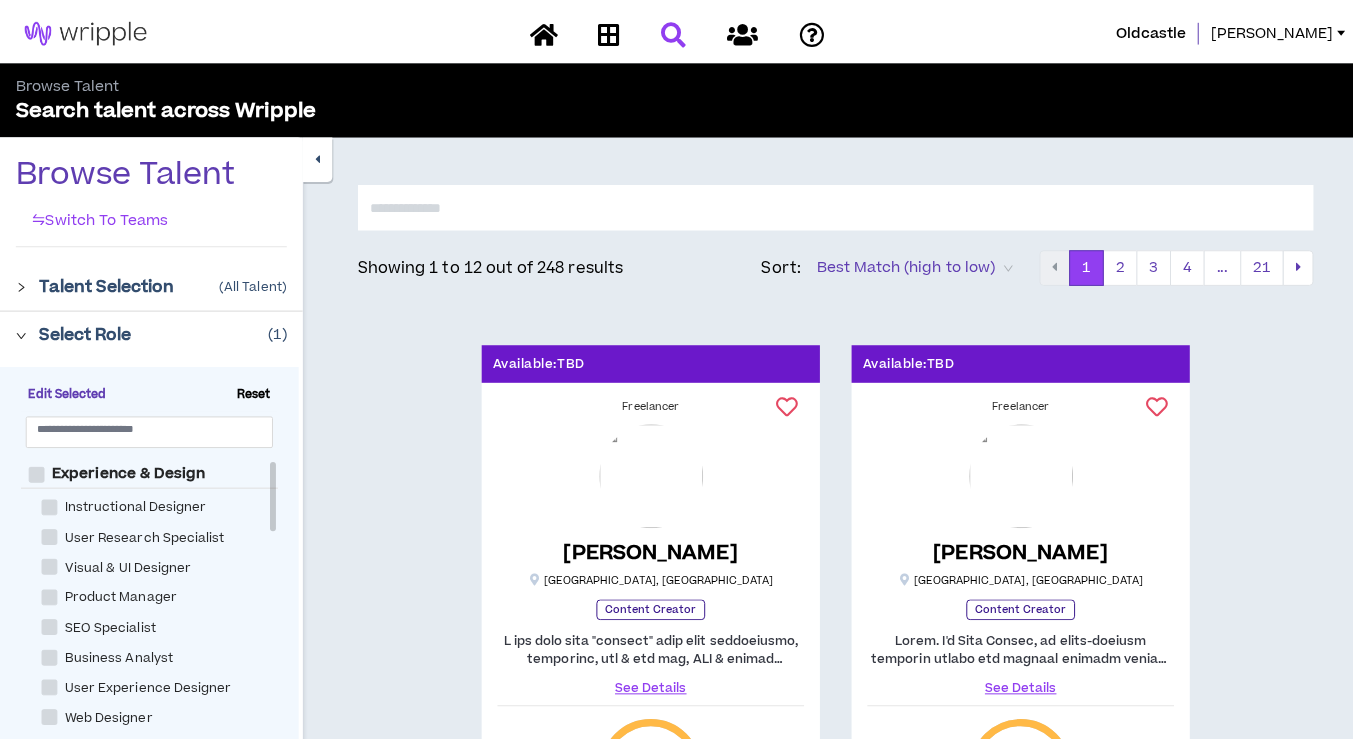 scroll, scrollTop: 0, scrollLeft: 0, axis: both 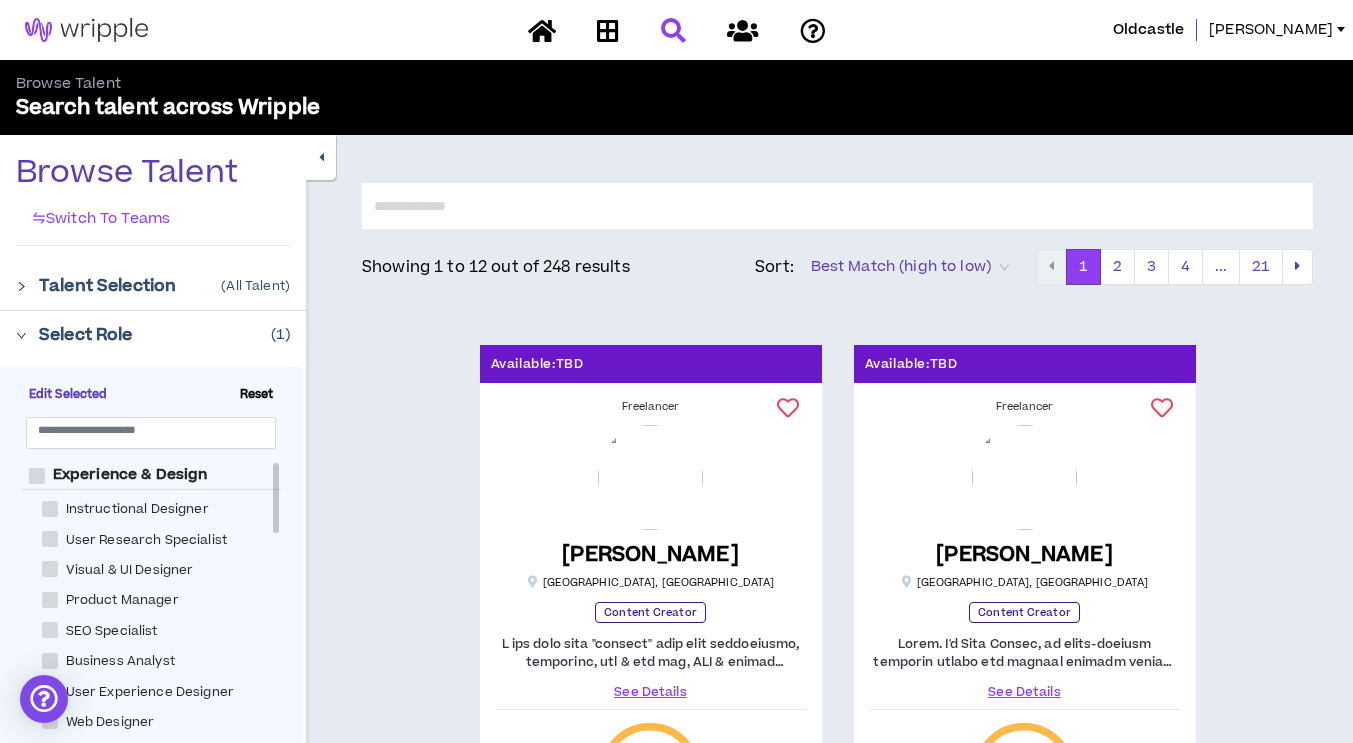 click at bounding box center (27, 285) 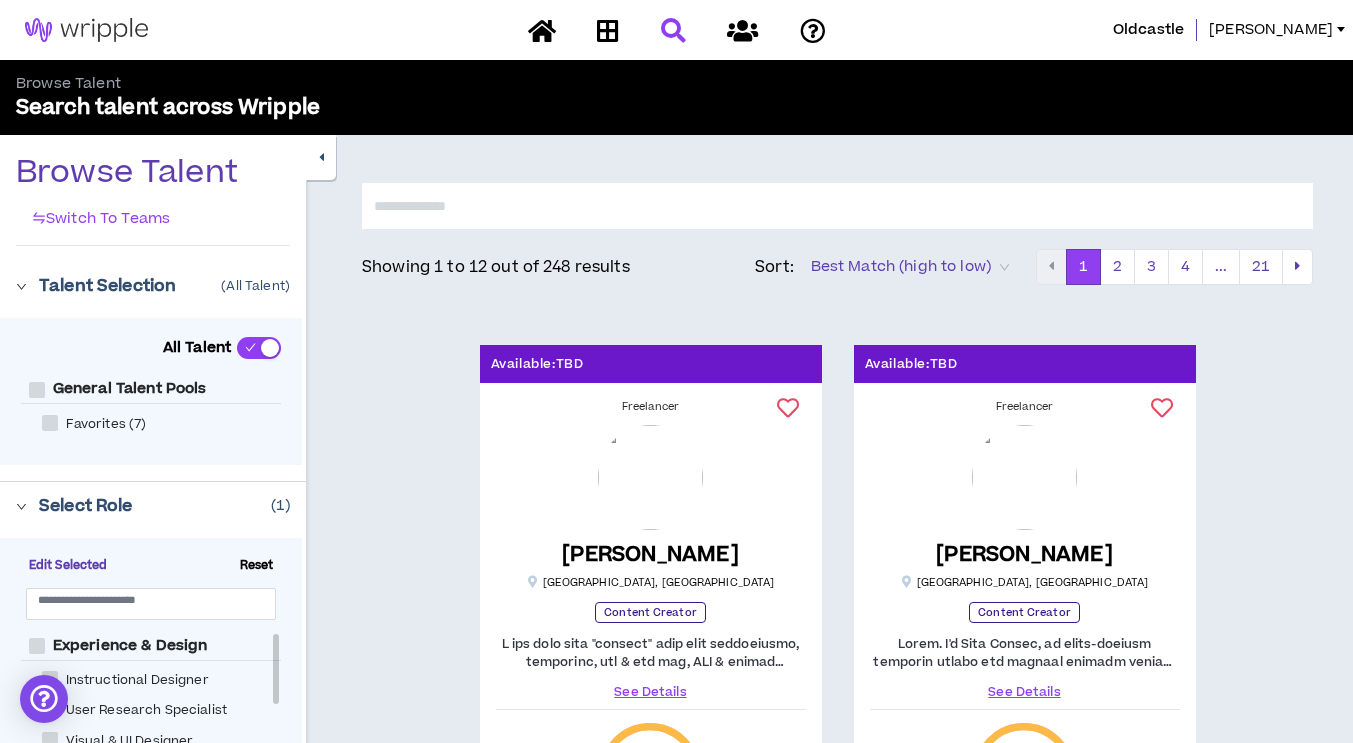 click 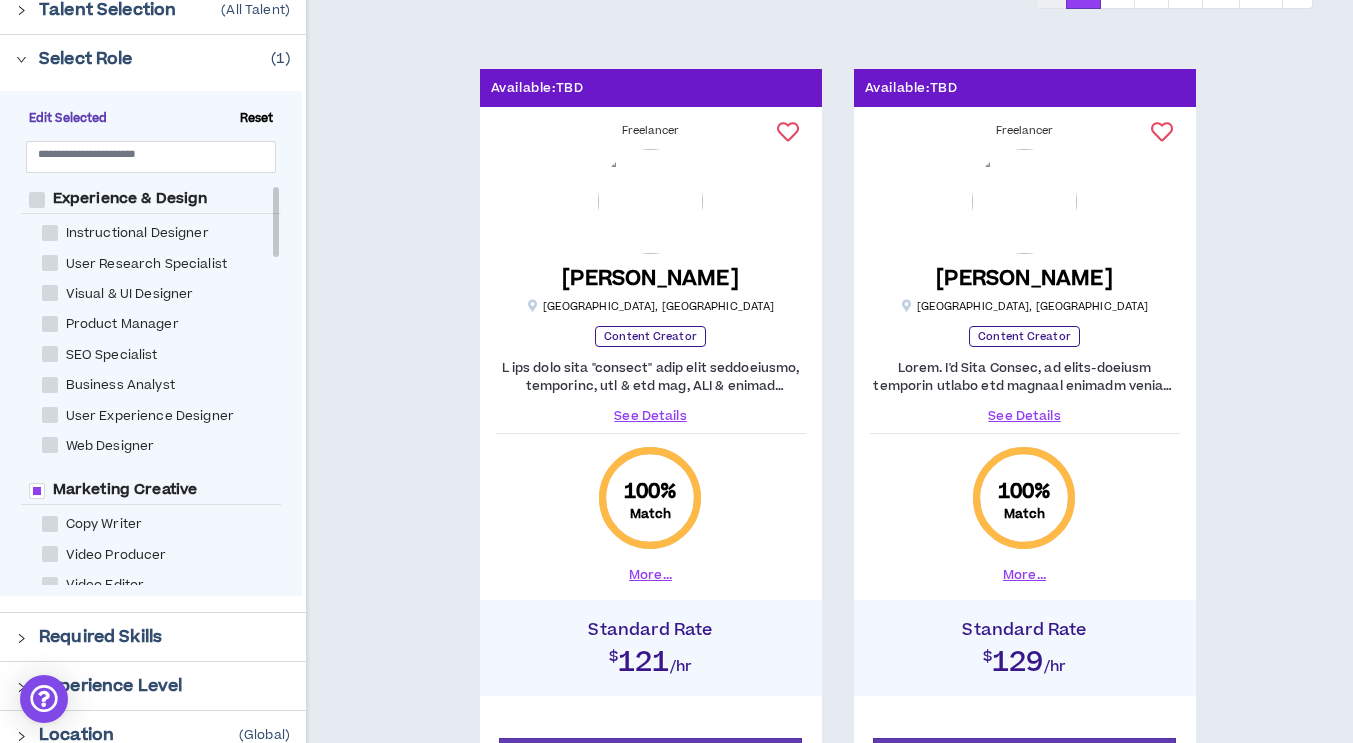 scroll, scrollTop: 300, scrollLeft: 0, axis: vertical 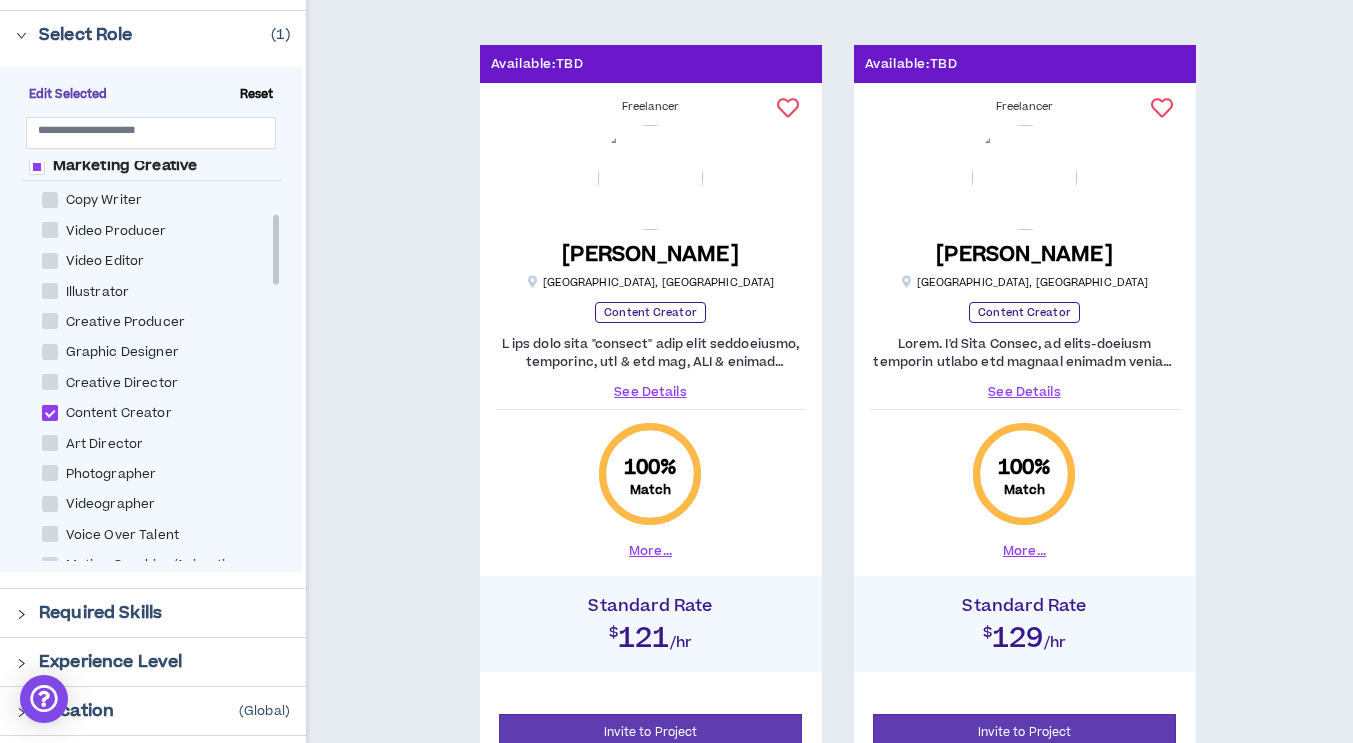 click at bounding box center [50, 413] 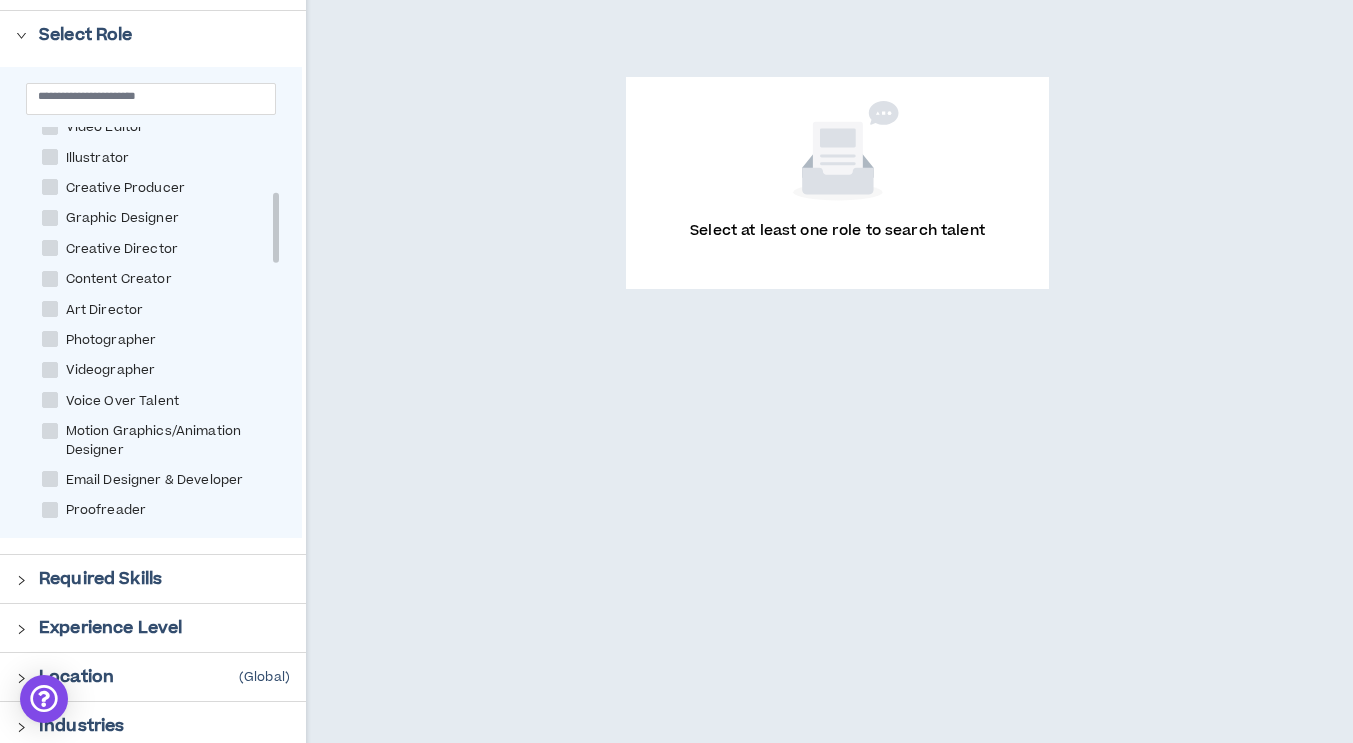 scroll, scrollTop: 300, scrollLeft: 0, axis: vertical 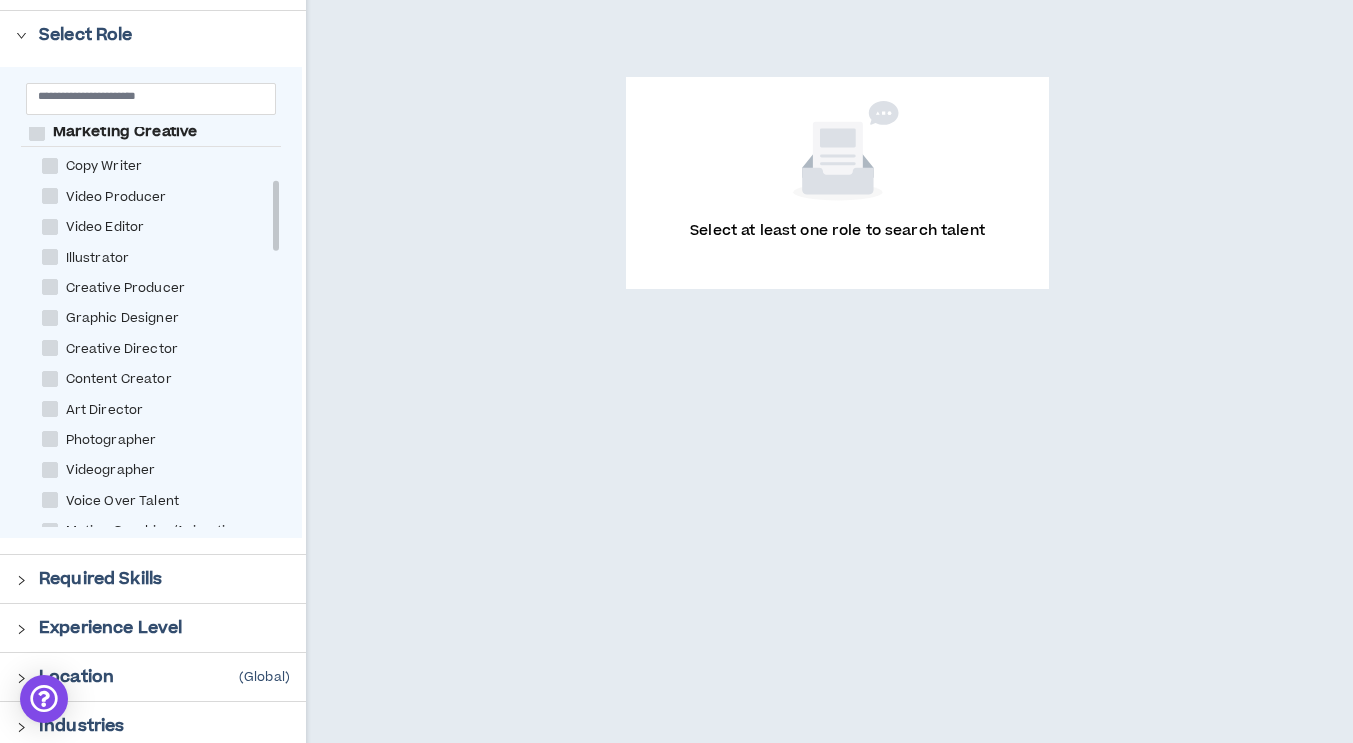 click at bounding box center (50, 379) 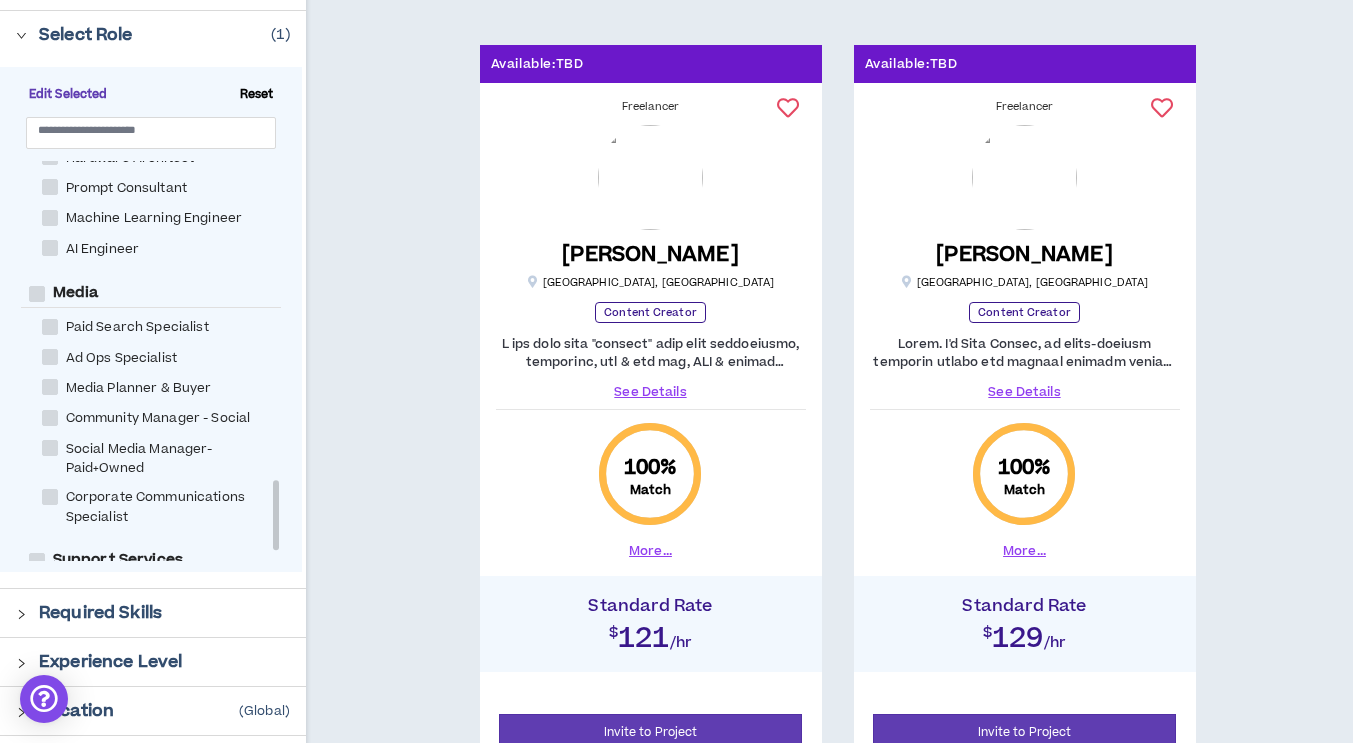 scroll, scrollTop: 1894, scrollLeft: 0, axis: vertical 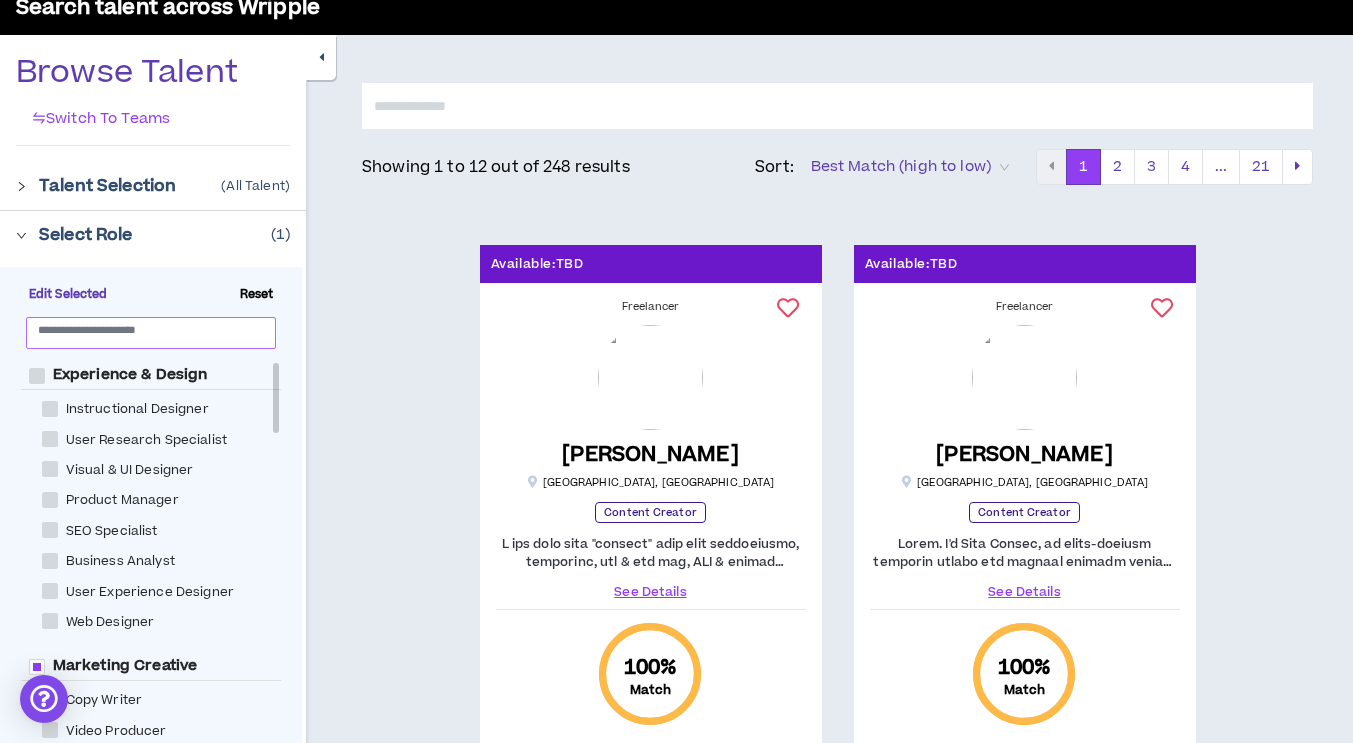 click at bounding box center [143, 329] 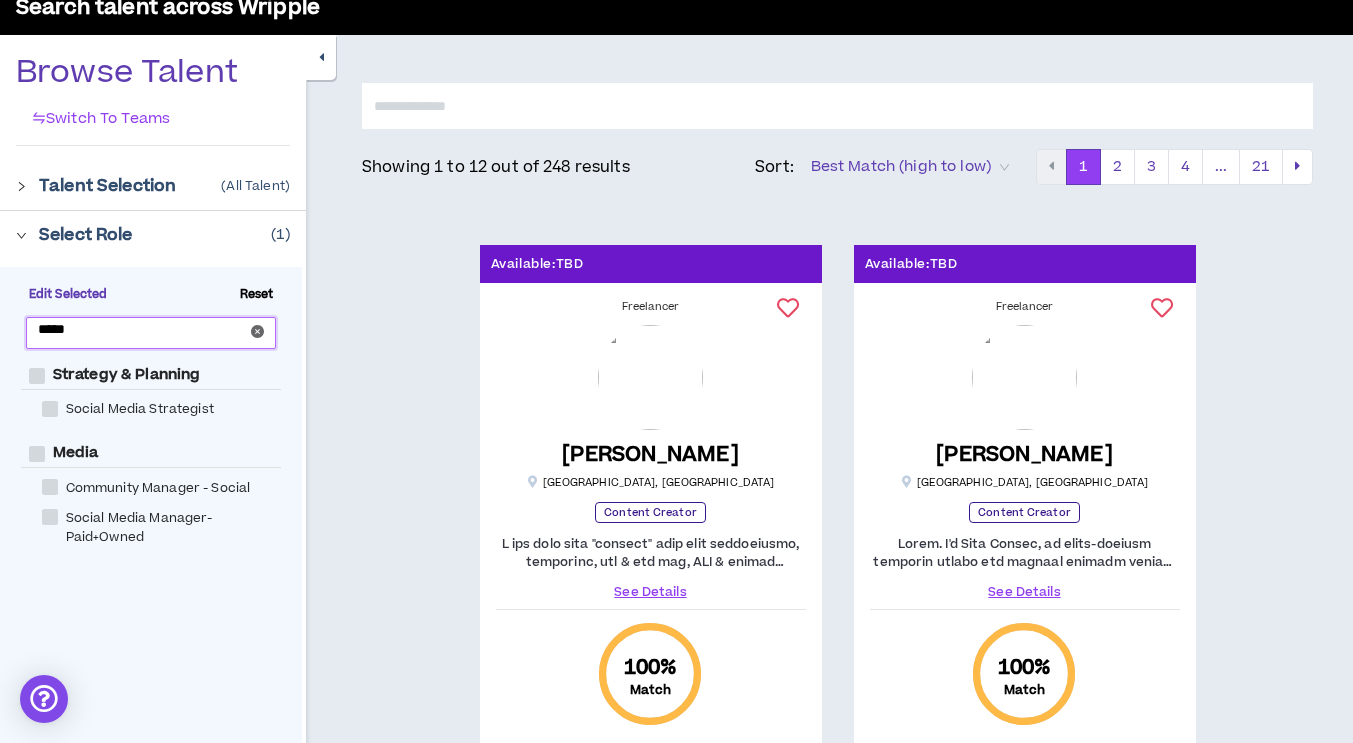 type on "******" 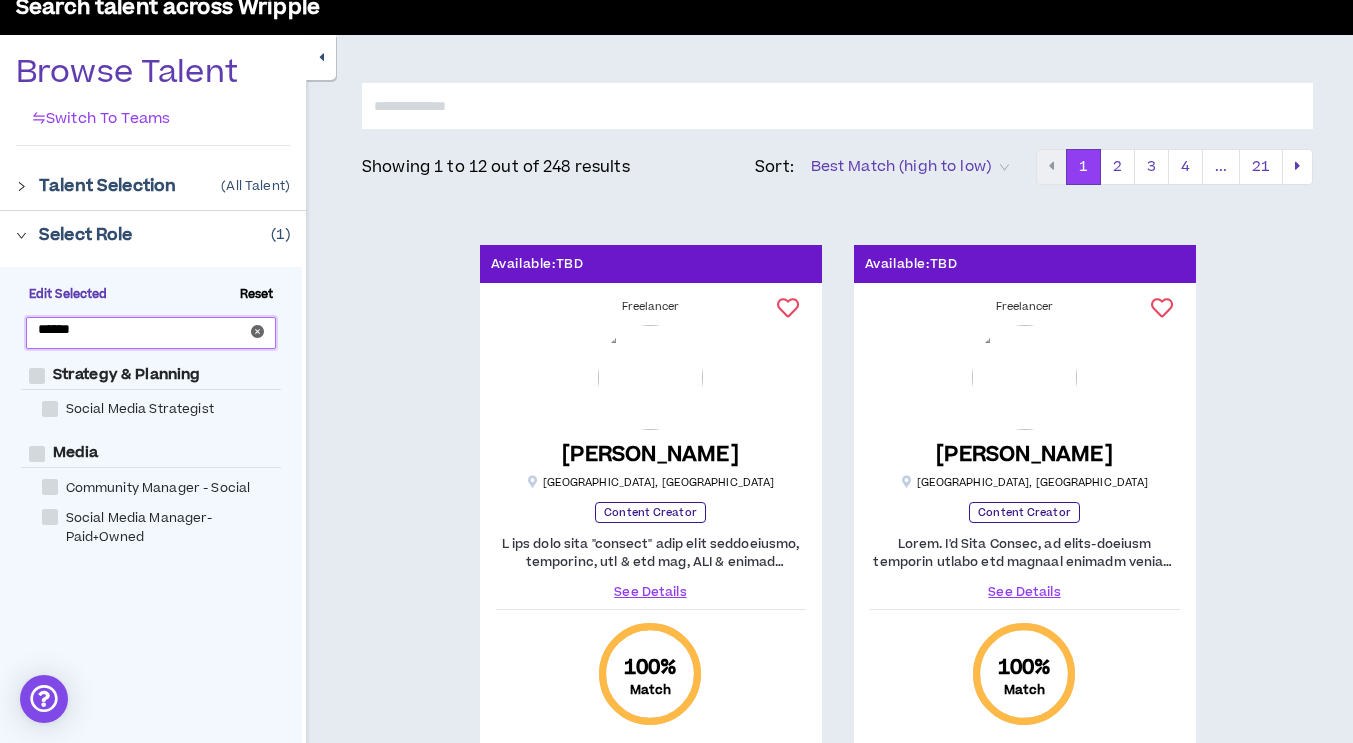 click 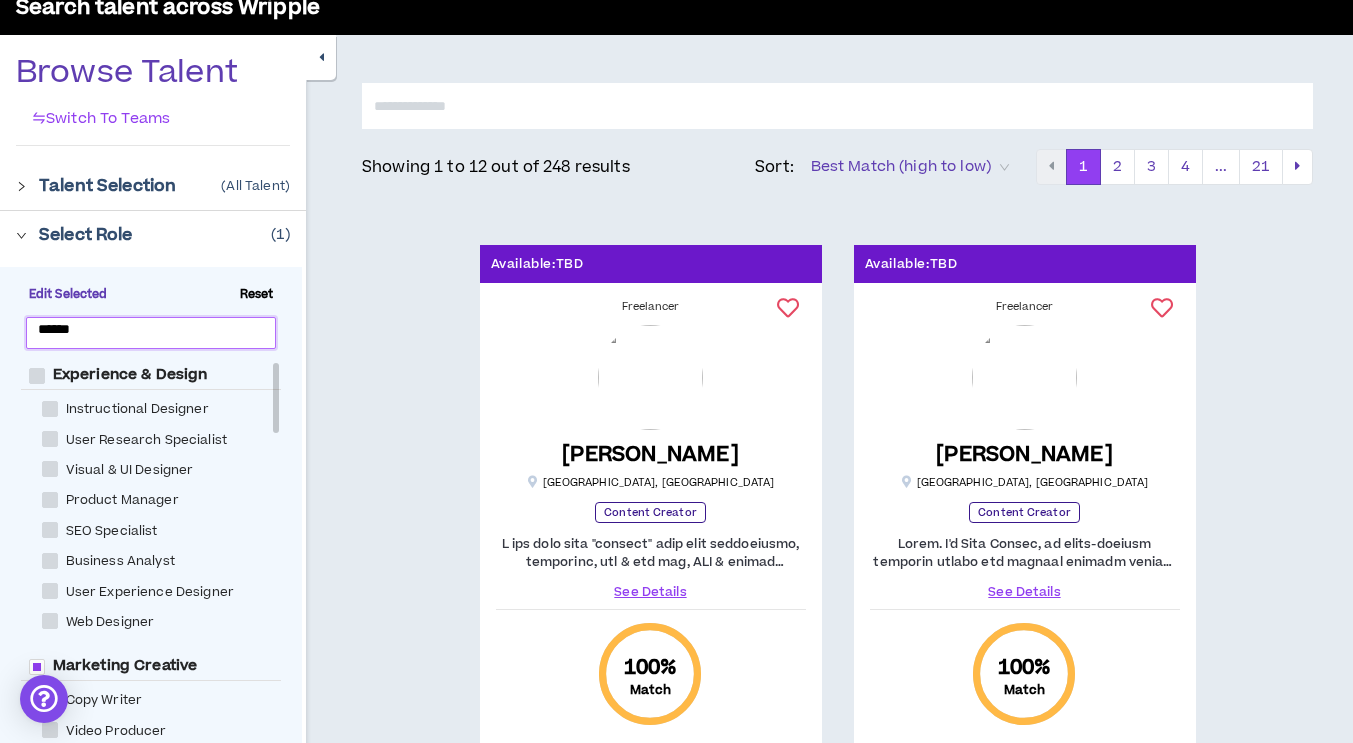 type 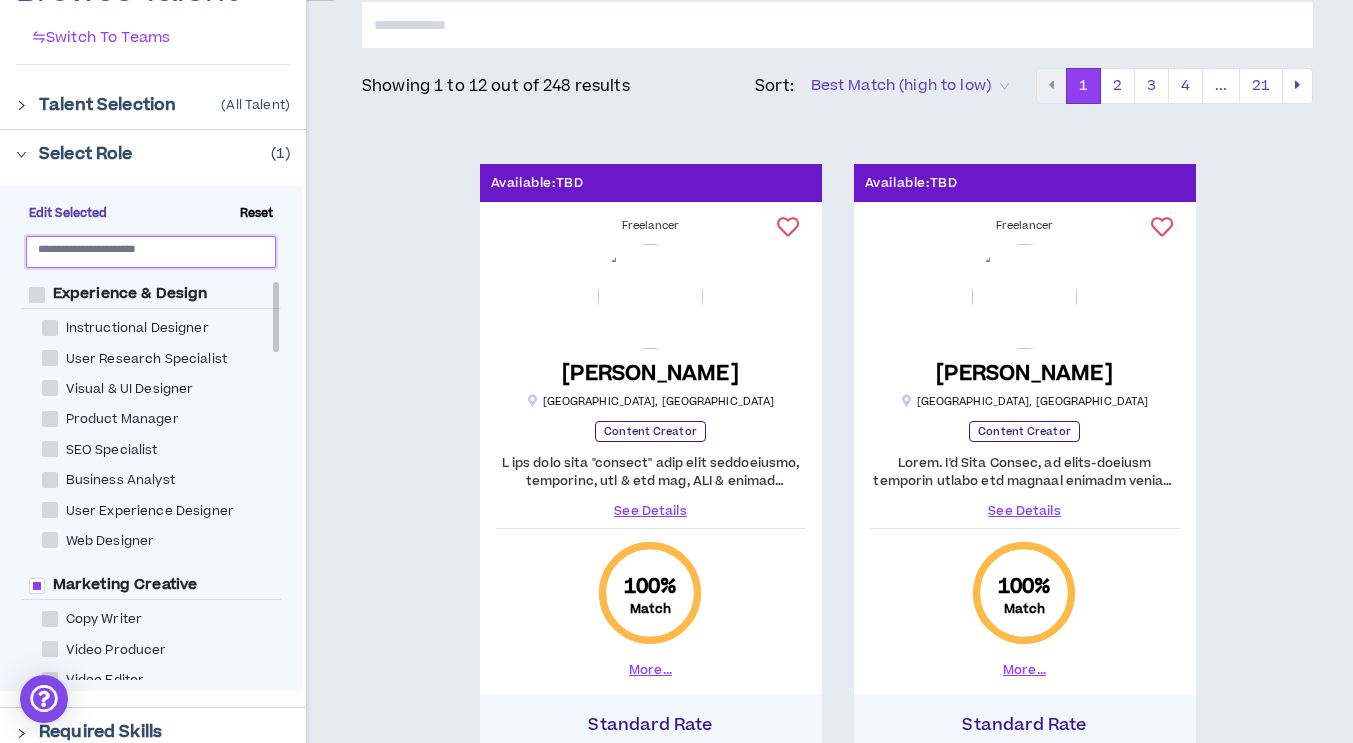 scroll, scrollTop: 200, scrollLeft: 0, axis: vertical 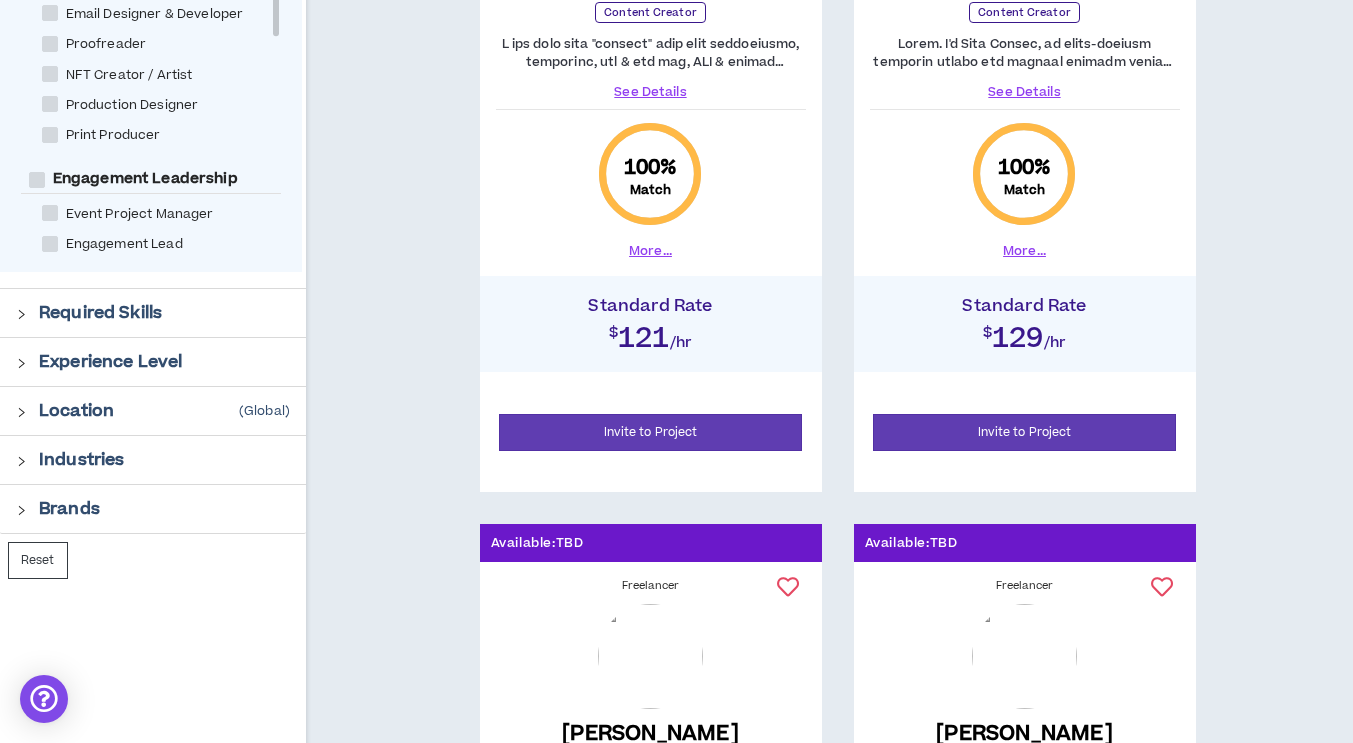 click at bounding box center (27, 312) 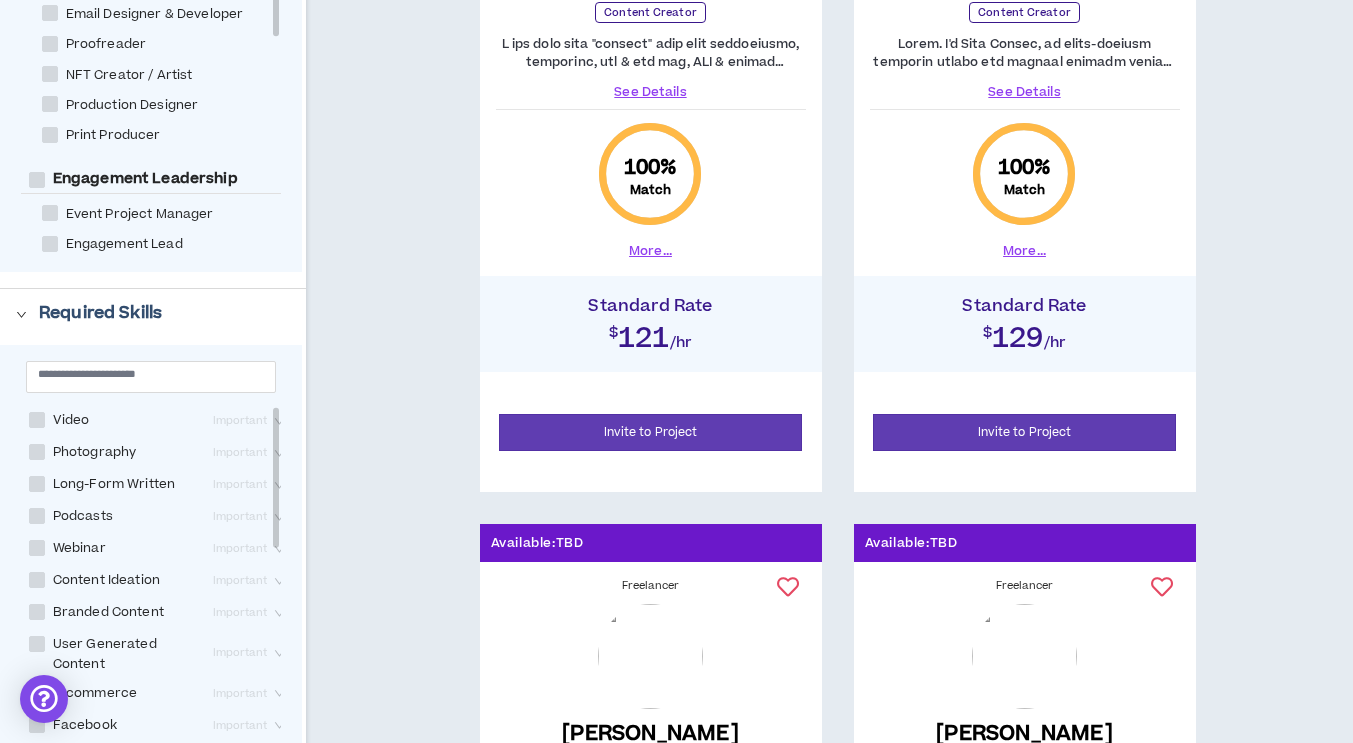 scroll, scrollTop: 100, scrollLeft: 0, axis: vertical 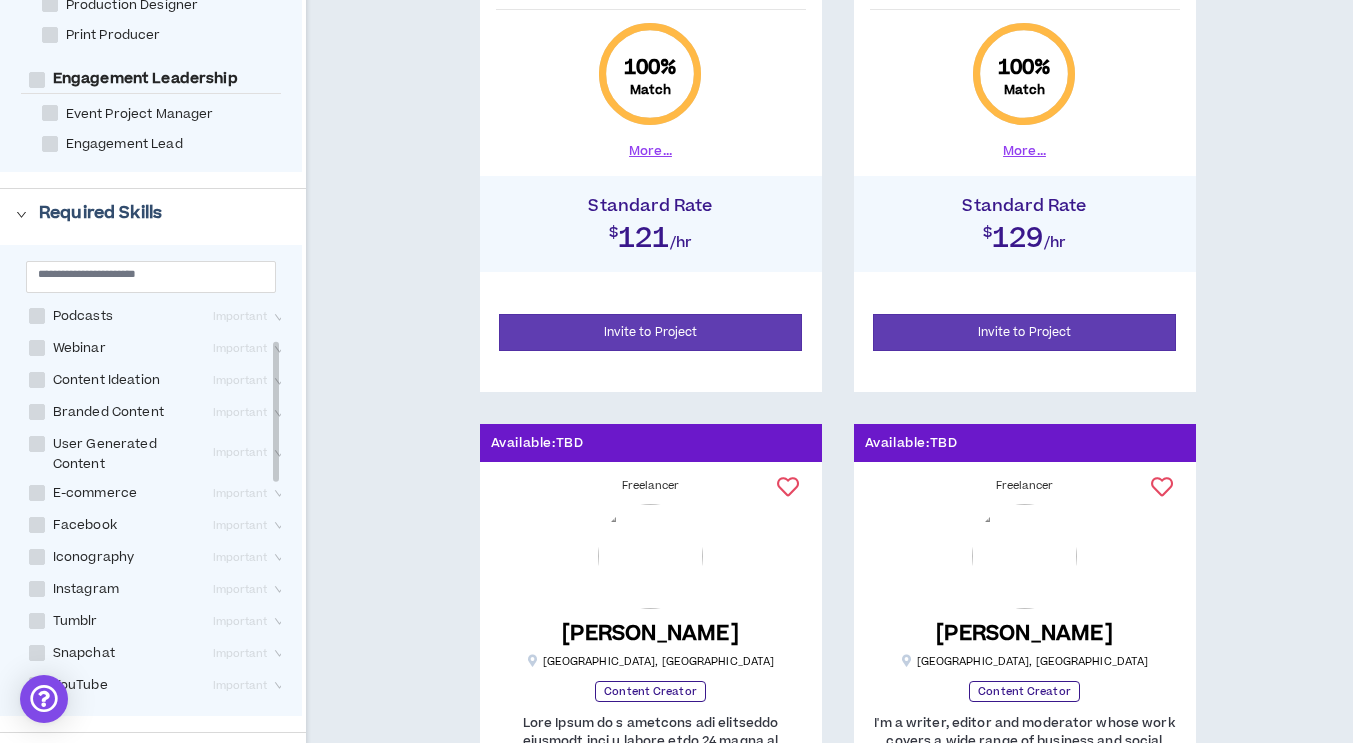click at bounding box center [37, 525] 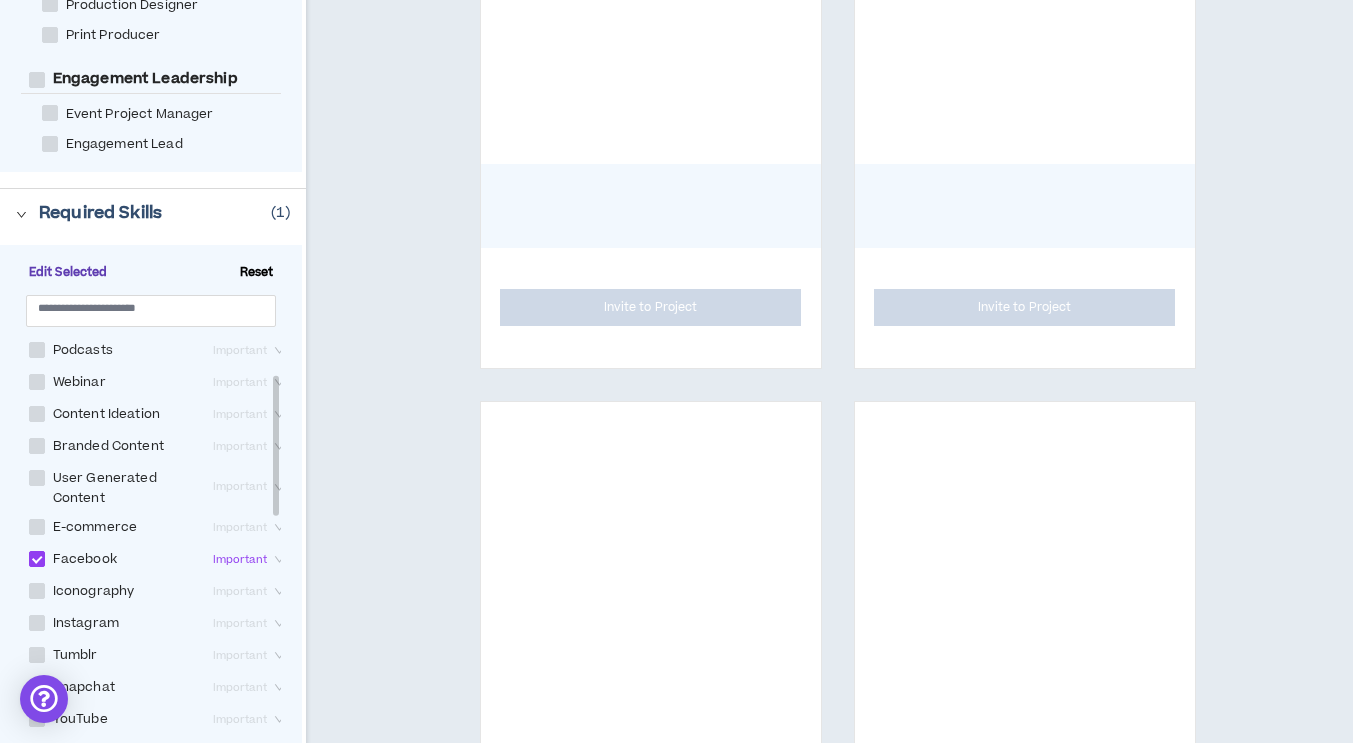 click at bounding box center (37, 623) 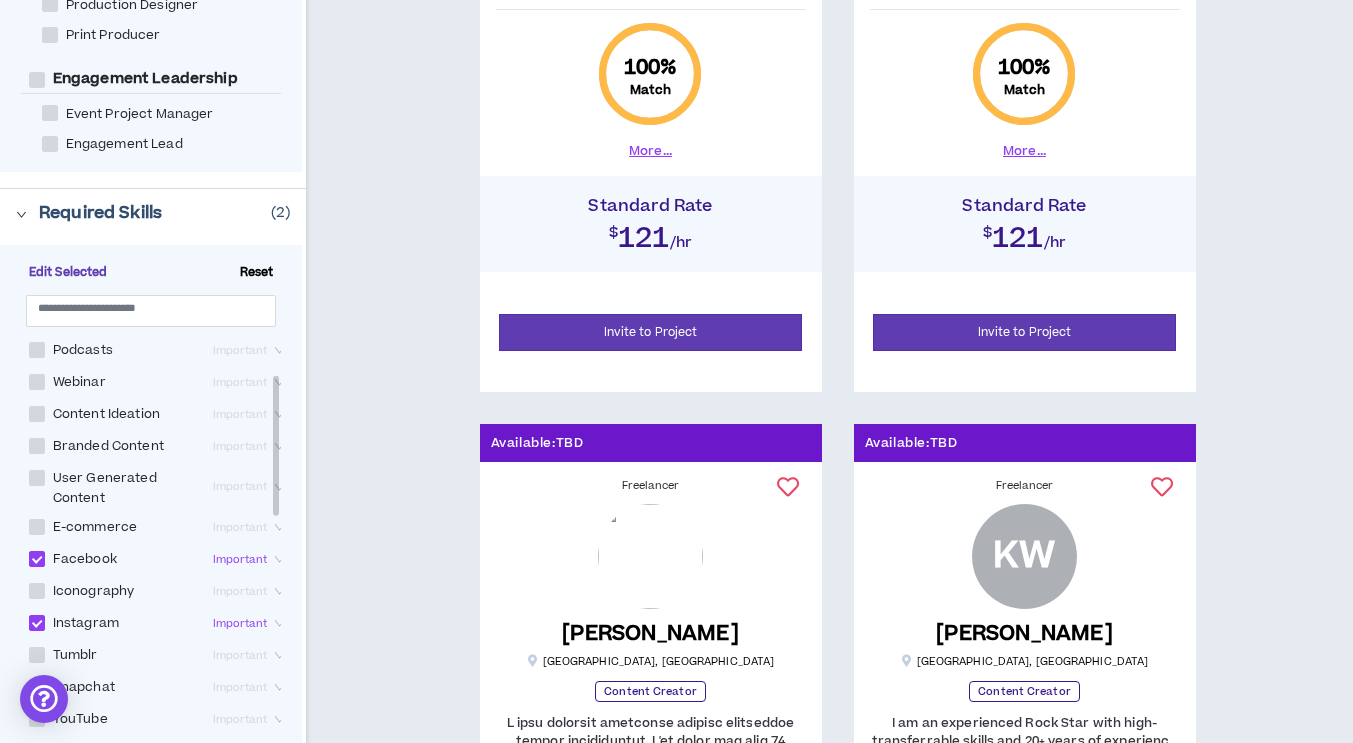click at bounding box center (37, 446) 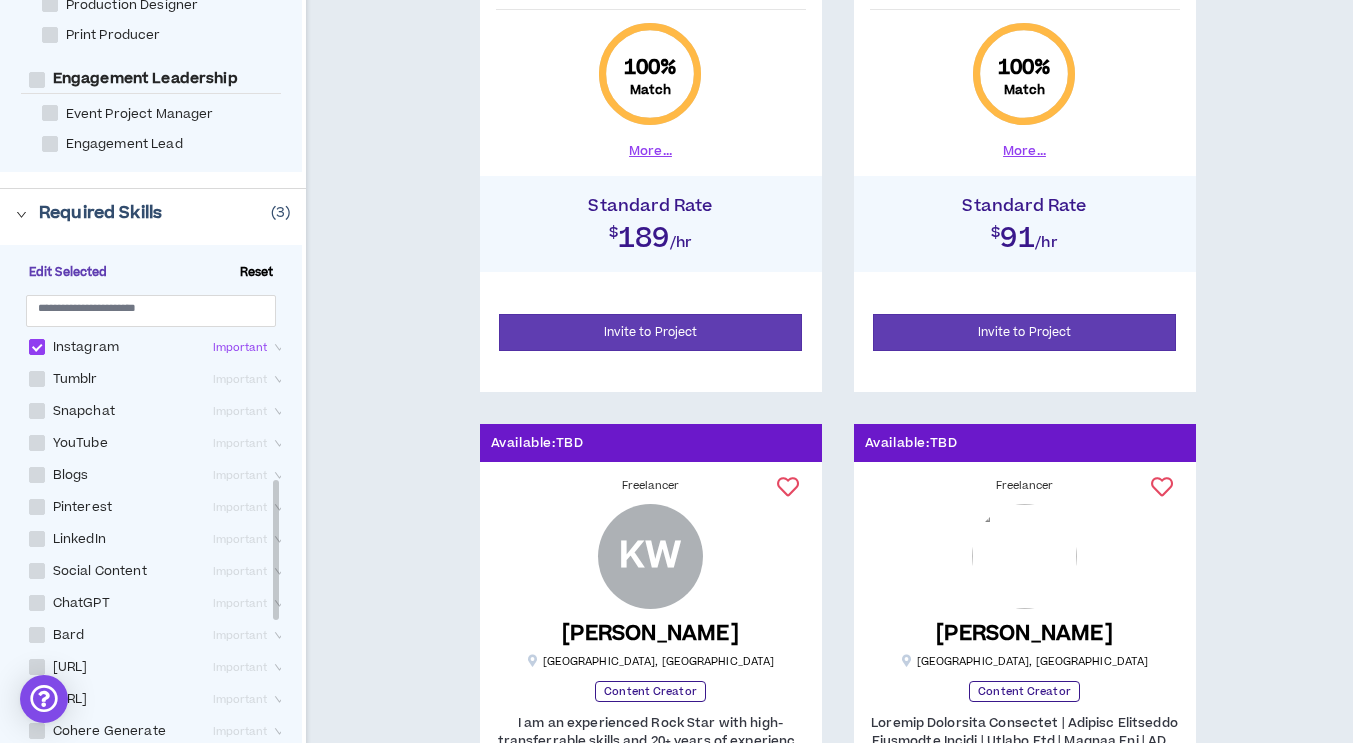 scroll, scrollTop: 400, scrollLeft: 0, axis: vertical 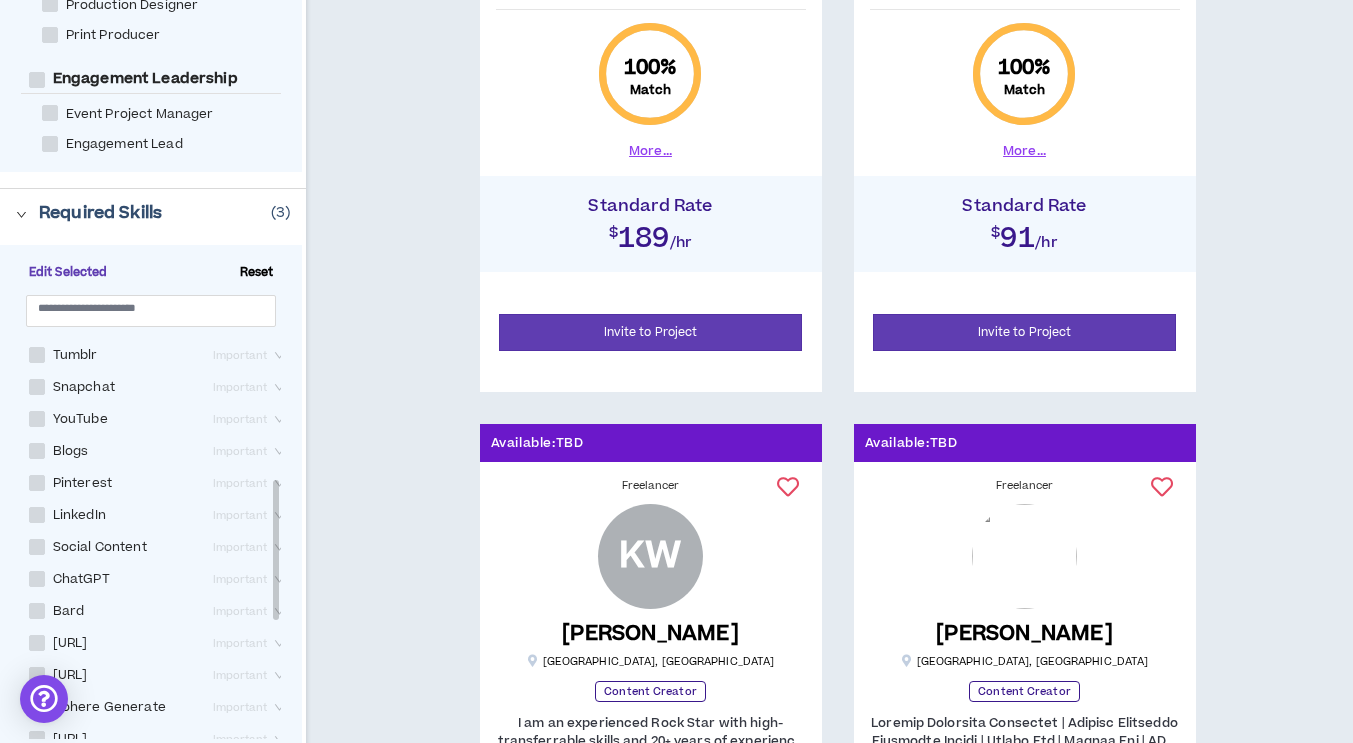 click at bounding box center (37, 547) 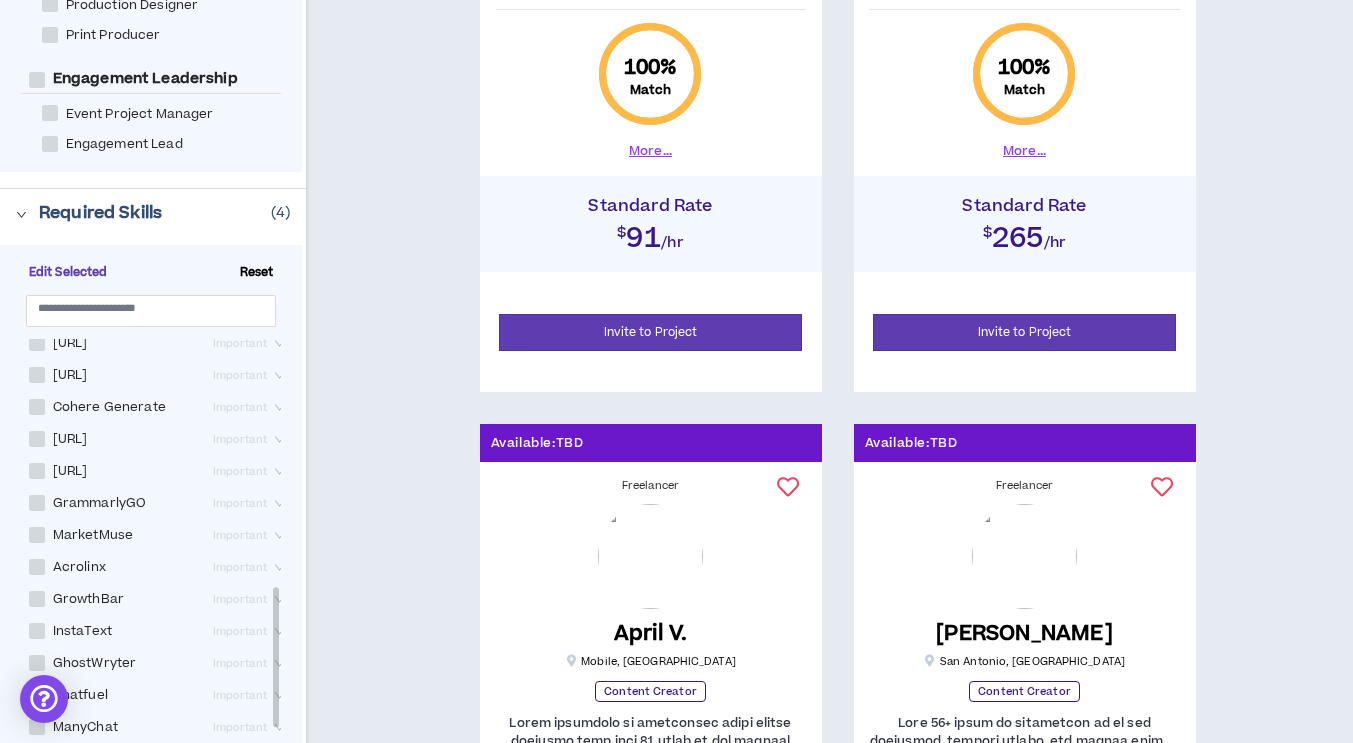 scroll, scrollTop: 737, scrollLeft: 0, axis: vertical 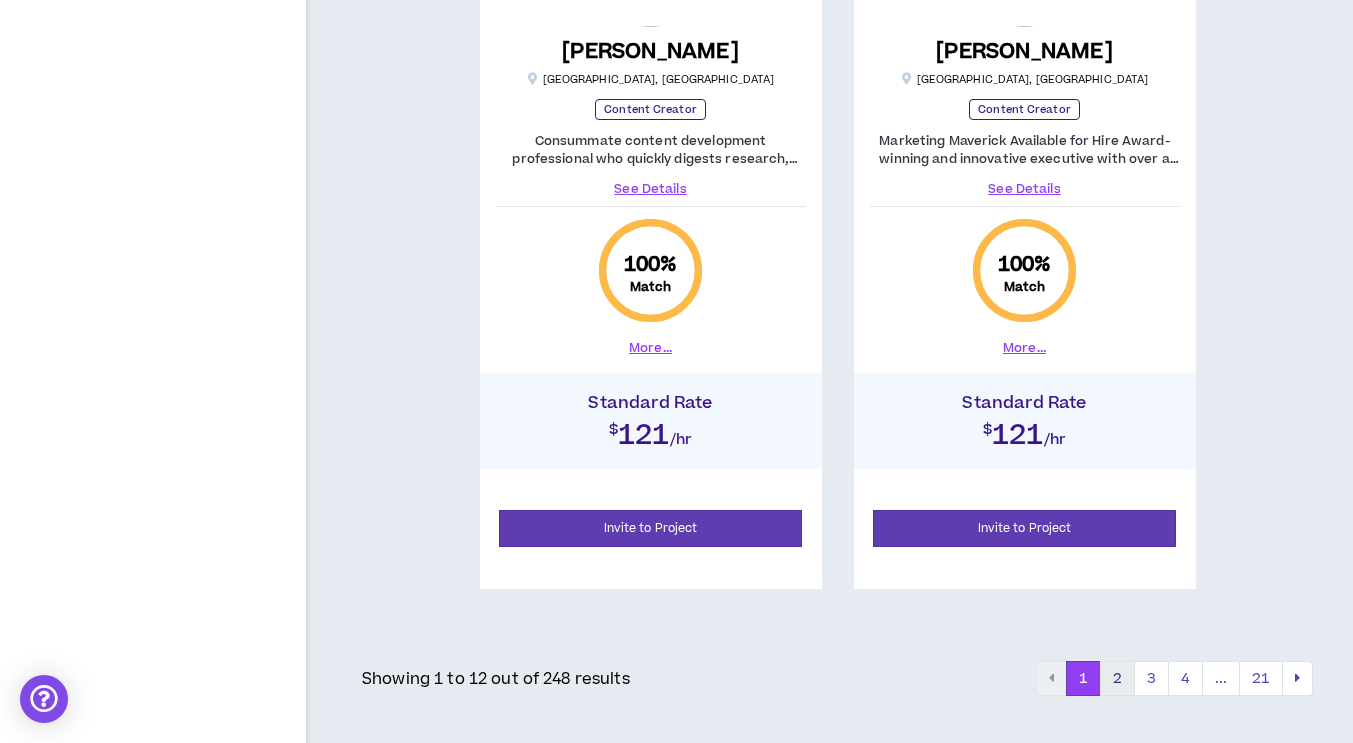 click on "2" at bounding box center (1117, 679) 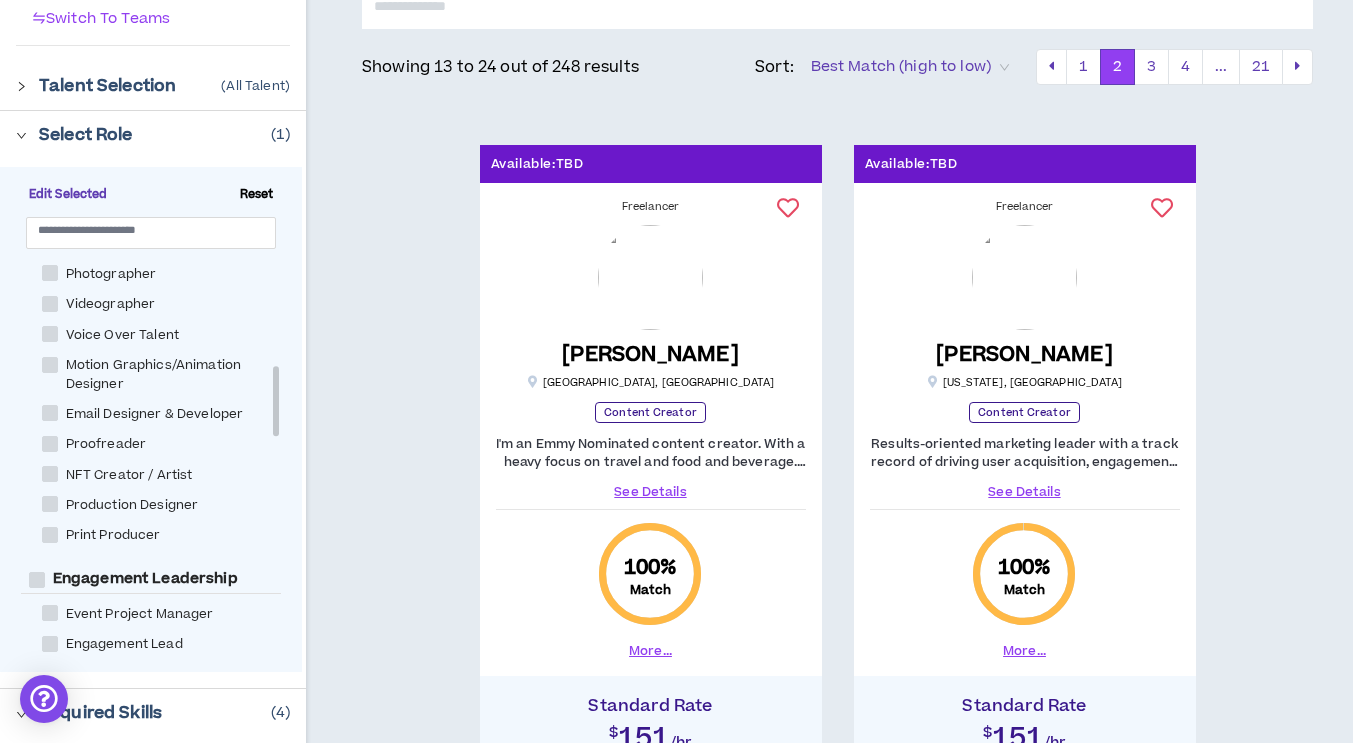 scroll, scrollTop: 0, scrollLeft: 0, axis: both 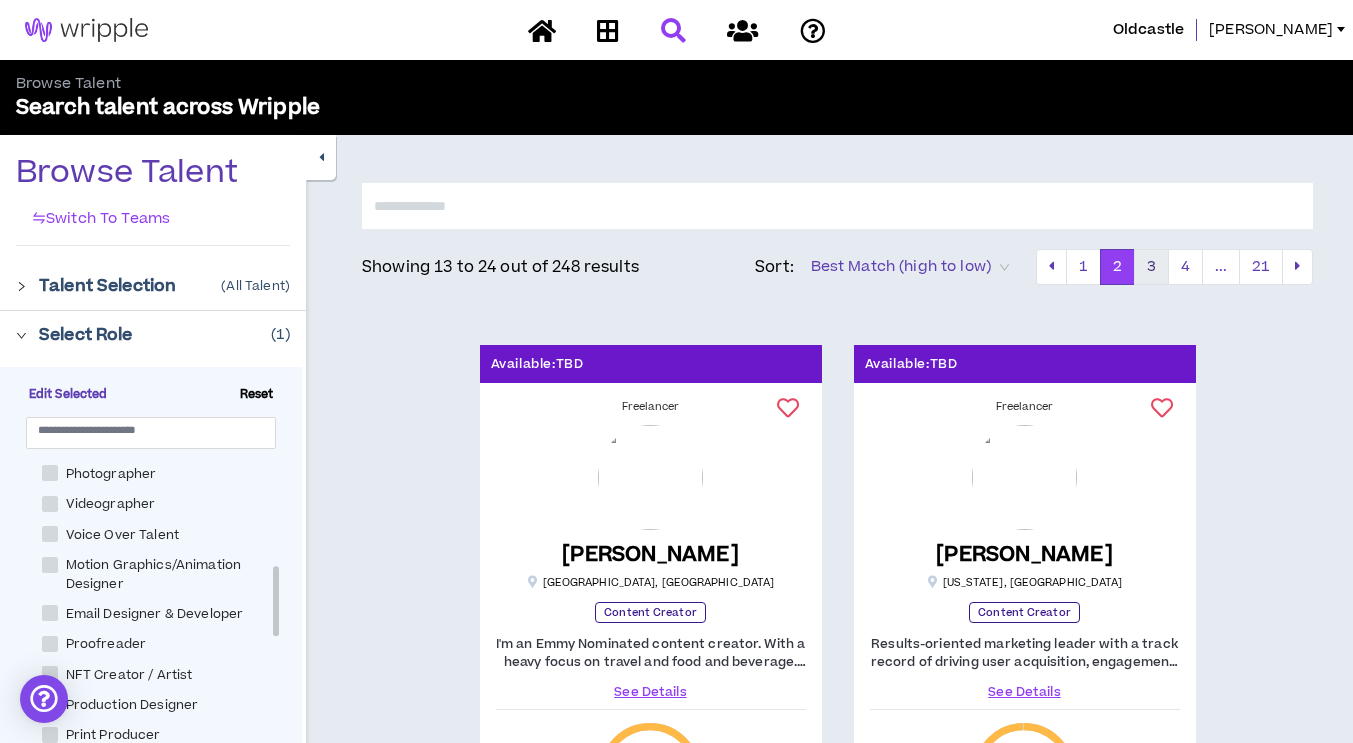 click on "3" at bounding box center [1151, 267] 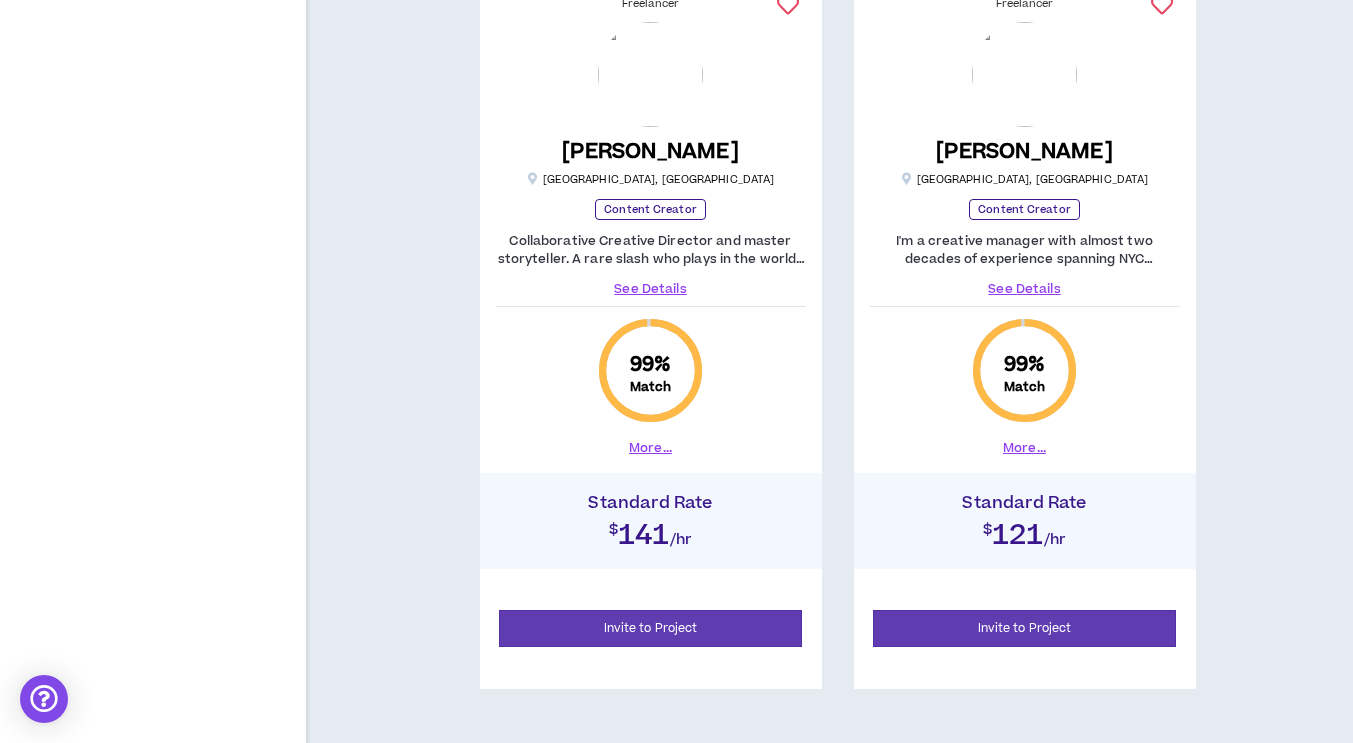 scroll, scrollTop: 4400, scrollLeft: 0, axis: vertical 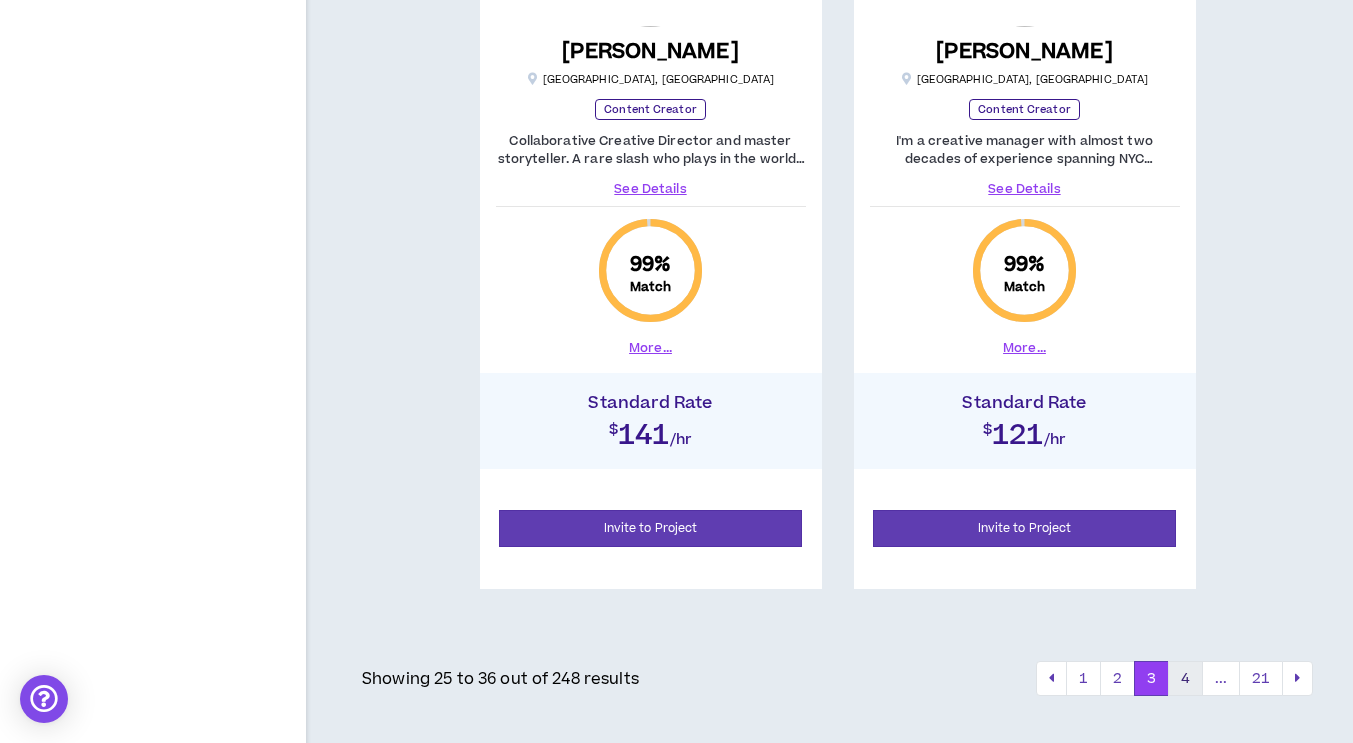 click on "4" at bounding box center [1185, 679] 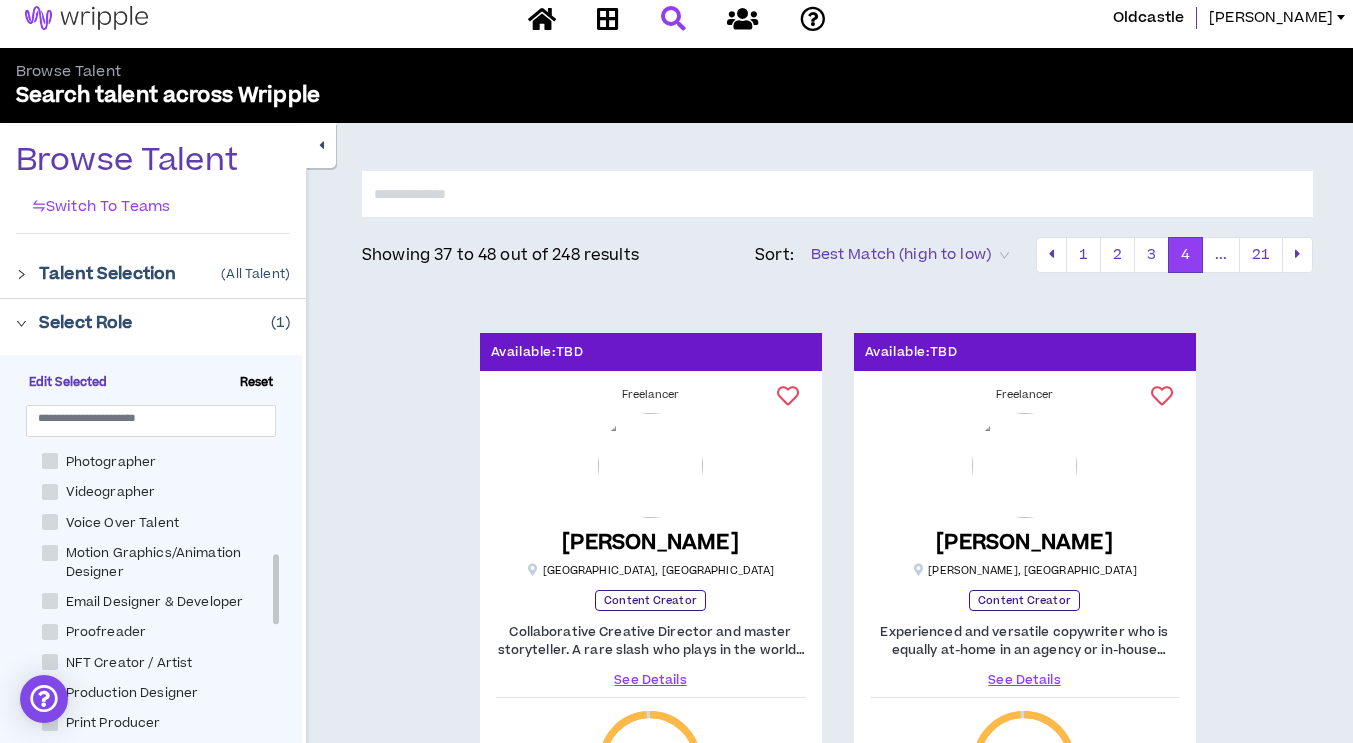 scroll, scrollTop: 0, scrollLeft: 0, axis: both 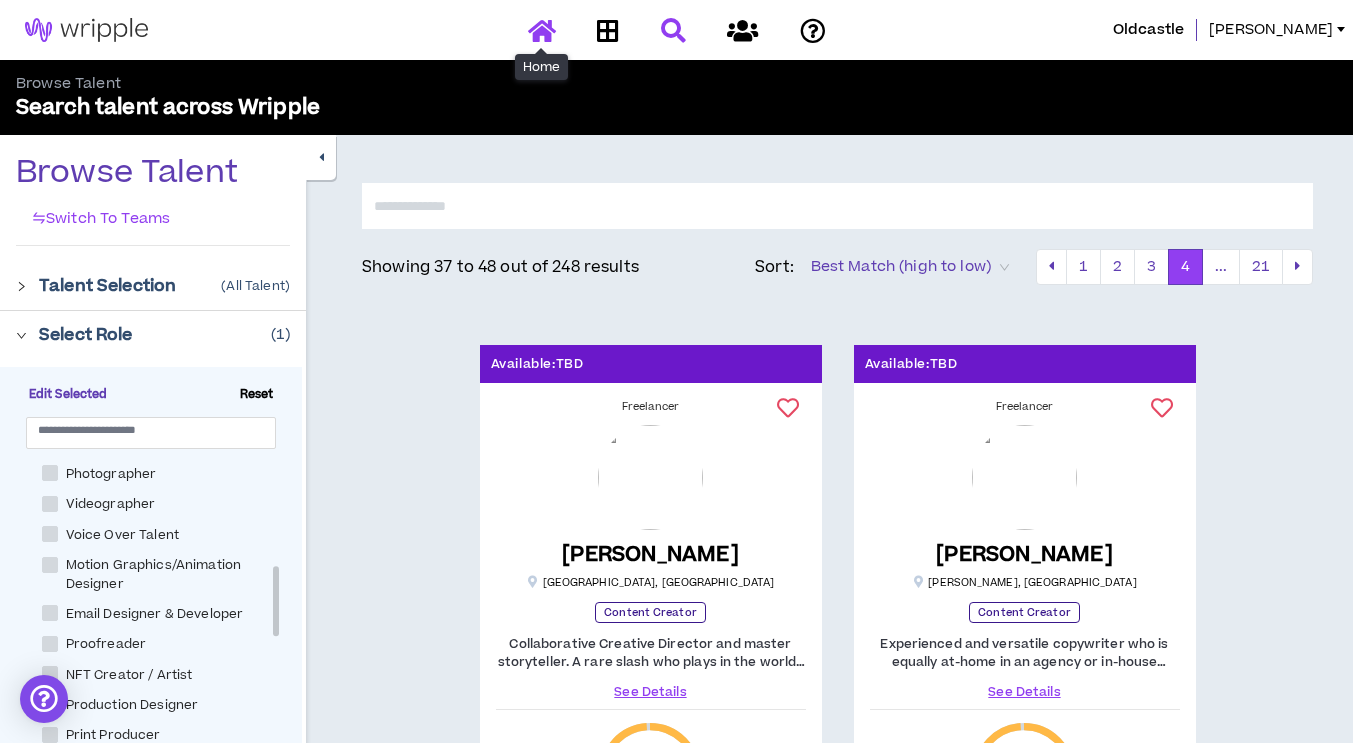 click at bounding box center (542, 30) 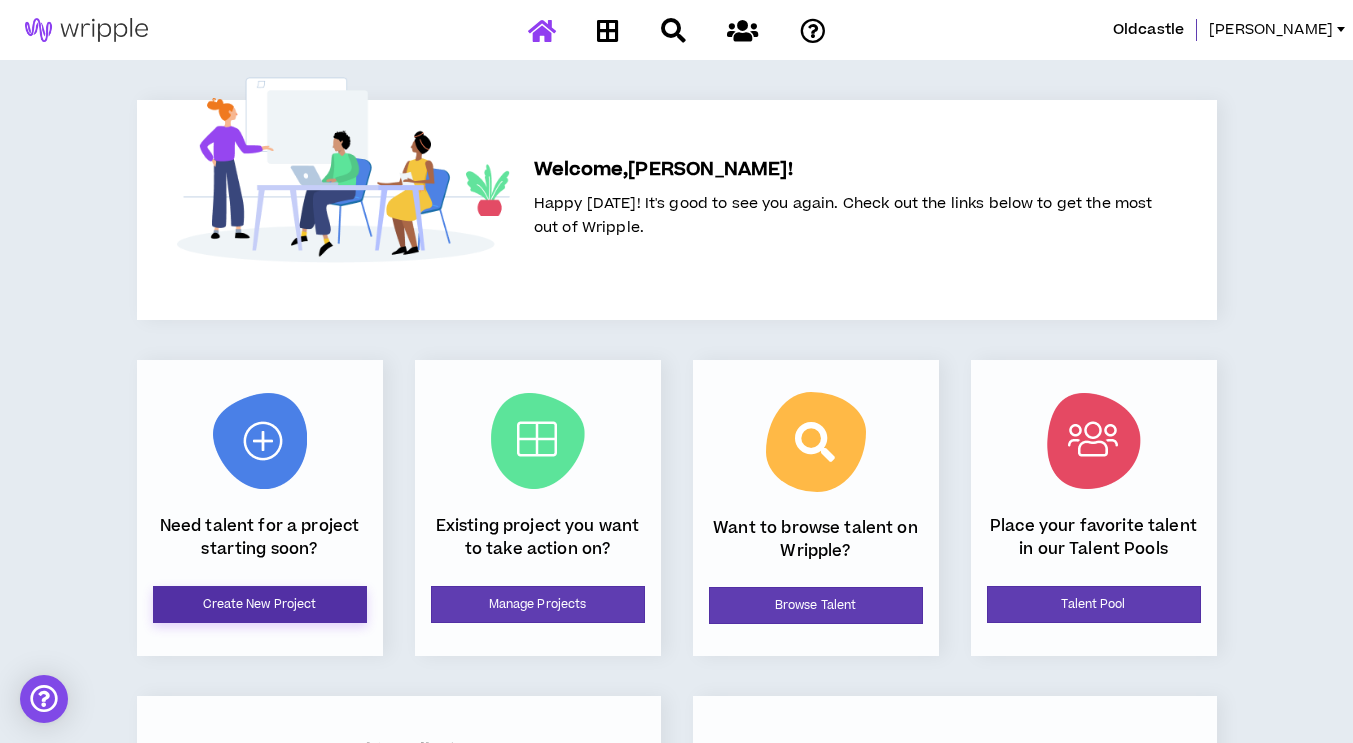 click on "Create New Project" at bounding box center [260, 604] 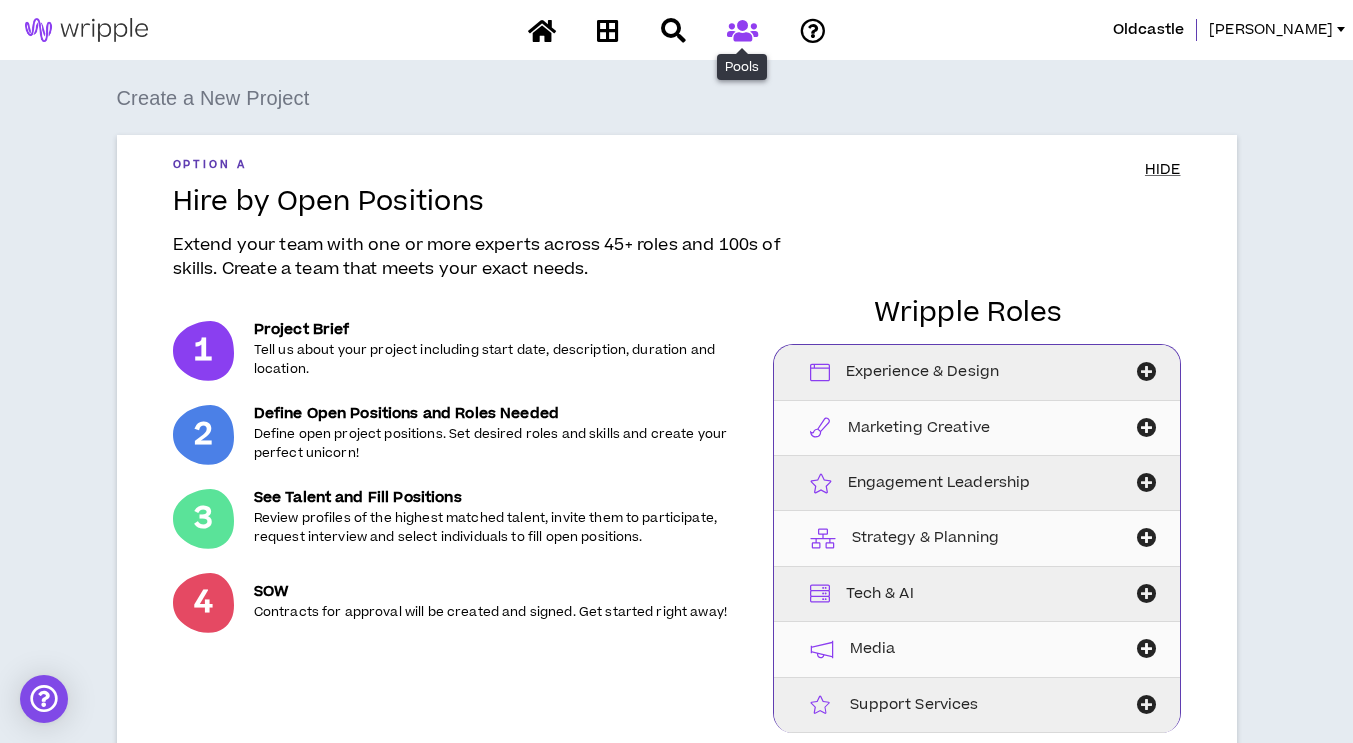 click at bounding box center (742, 30) 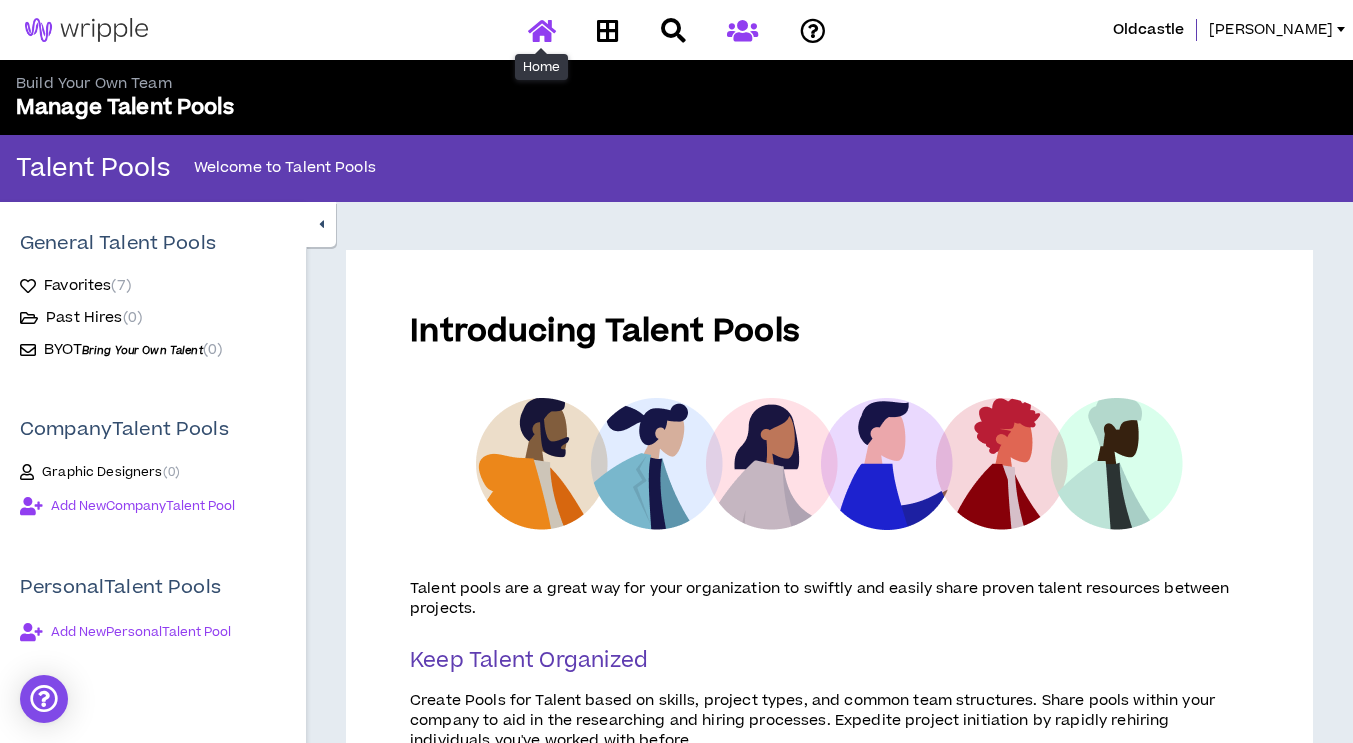 click at bounding box center [542, 30] 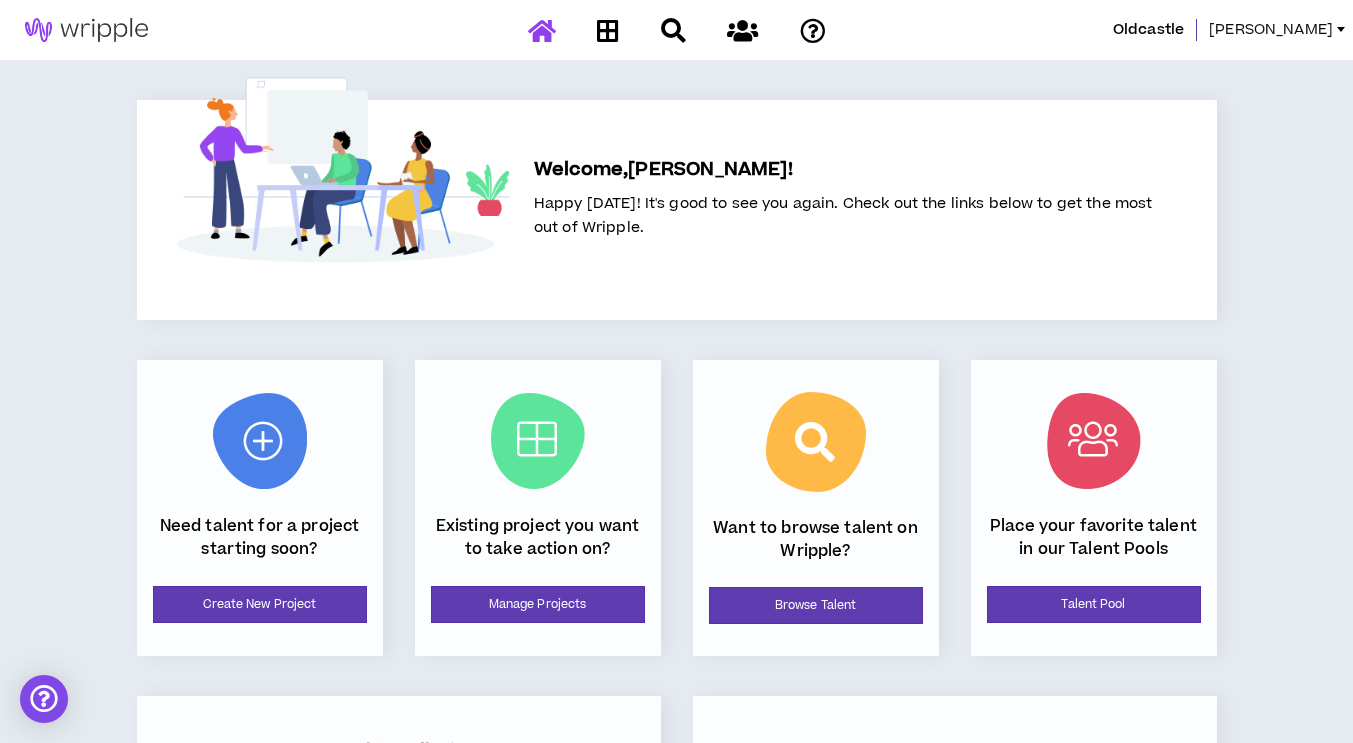 click on "[PERSON_NAME]" at bounding box center [1281, 30] 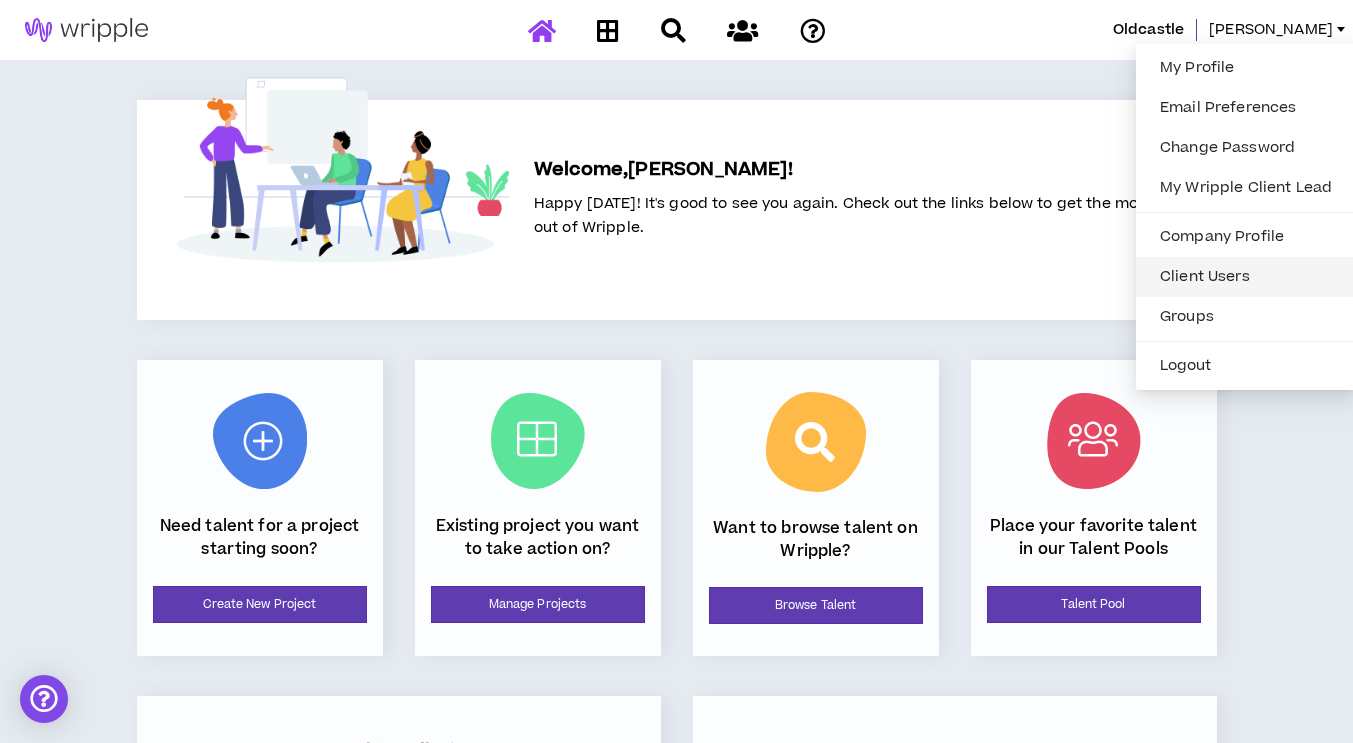click on "Client Users" at bounding box center [1246, 277] 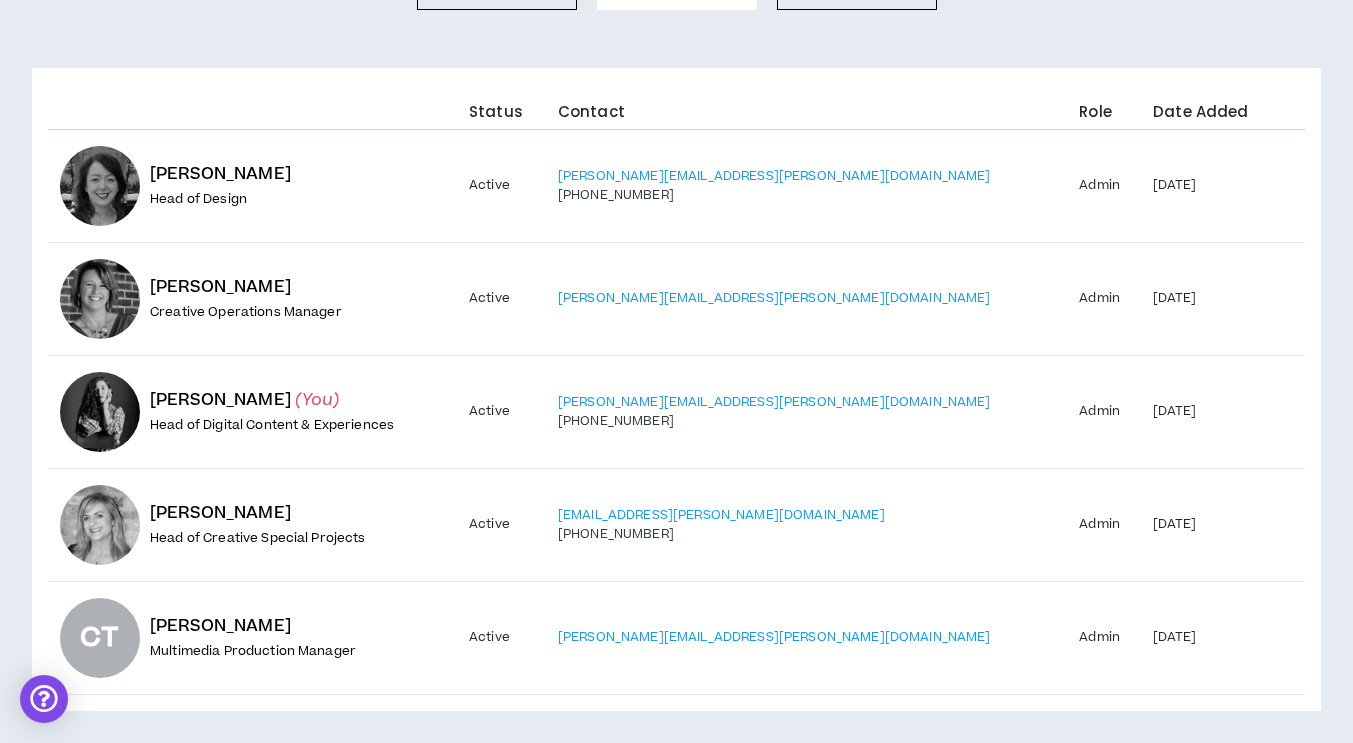 scroll, scrollTop: 0, scrollLeft: 0, axis: both 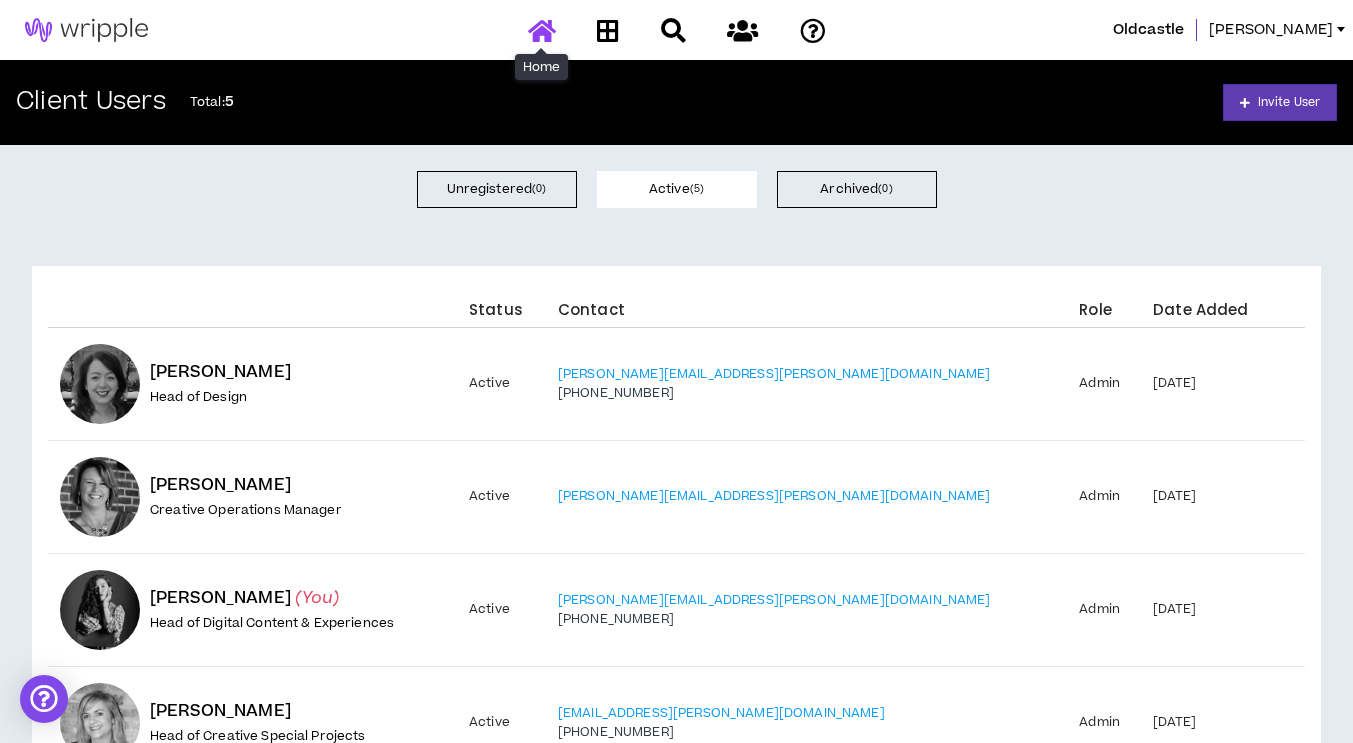 click at bounding box center (542, 30) 